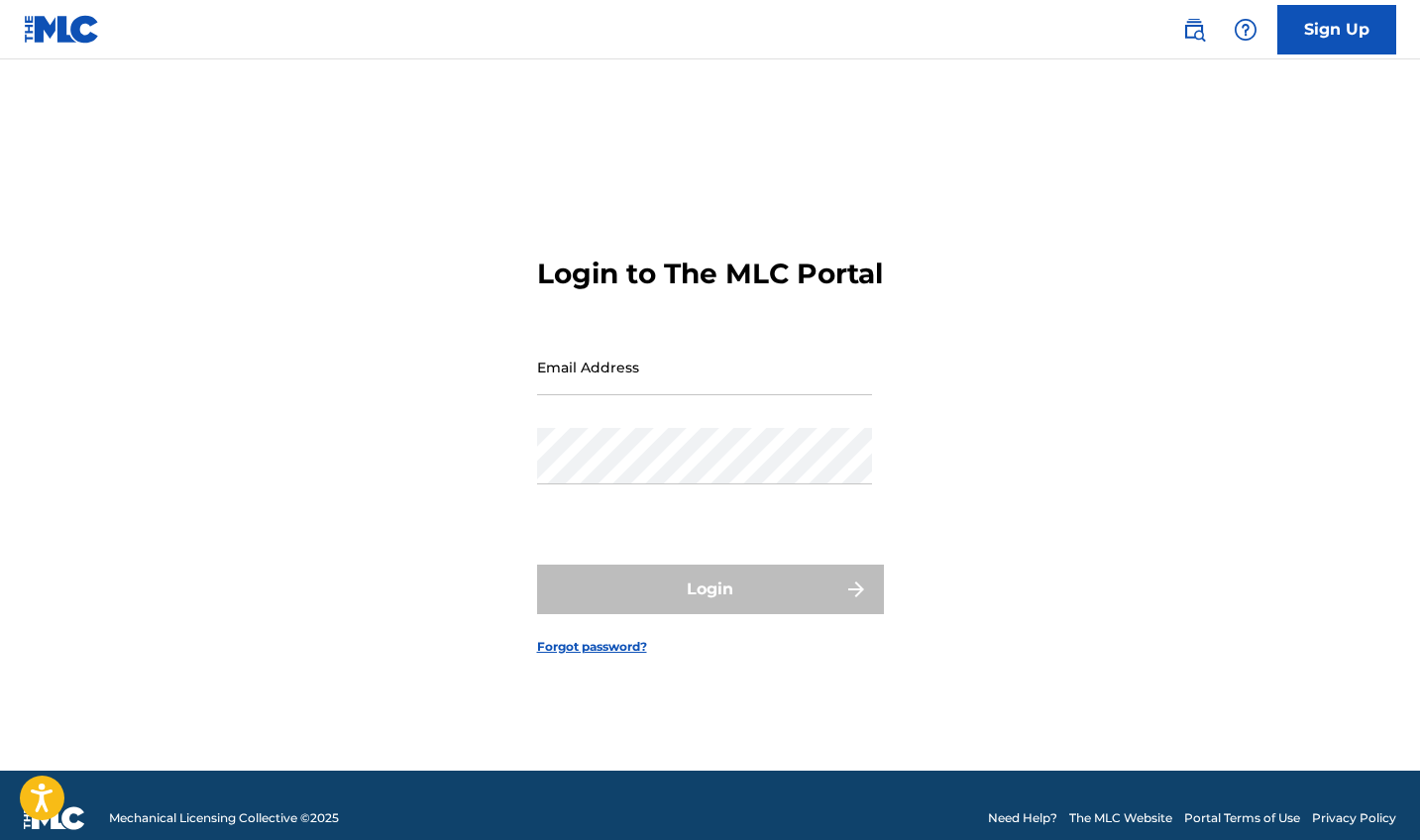 scroll, scrollTop: 0, scrollLeft: 0, axis: both 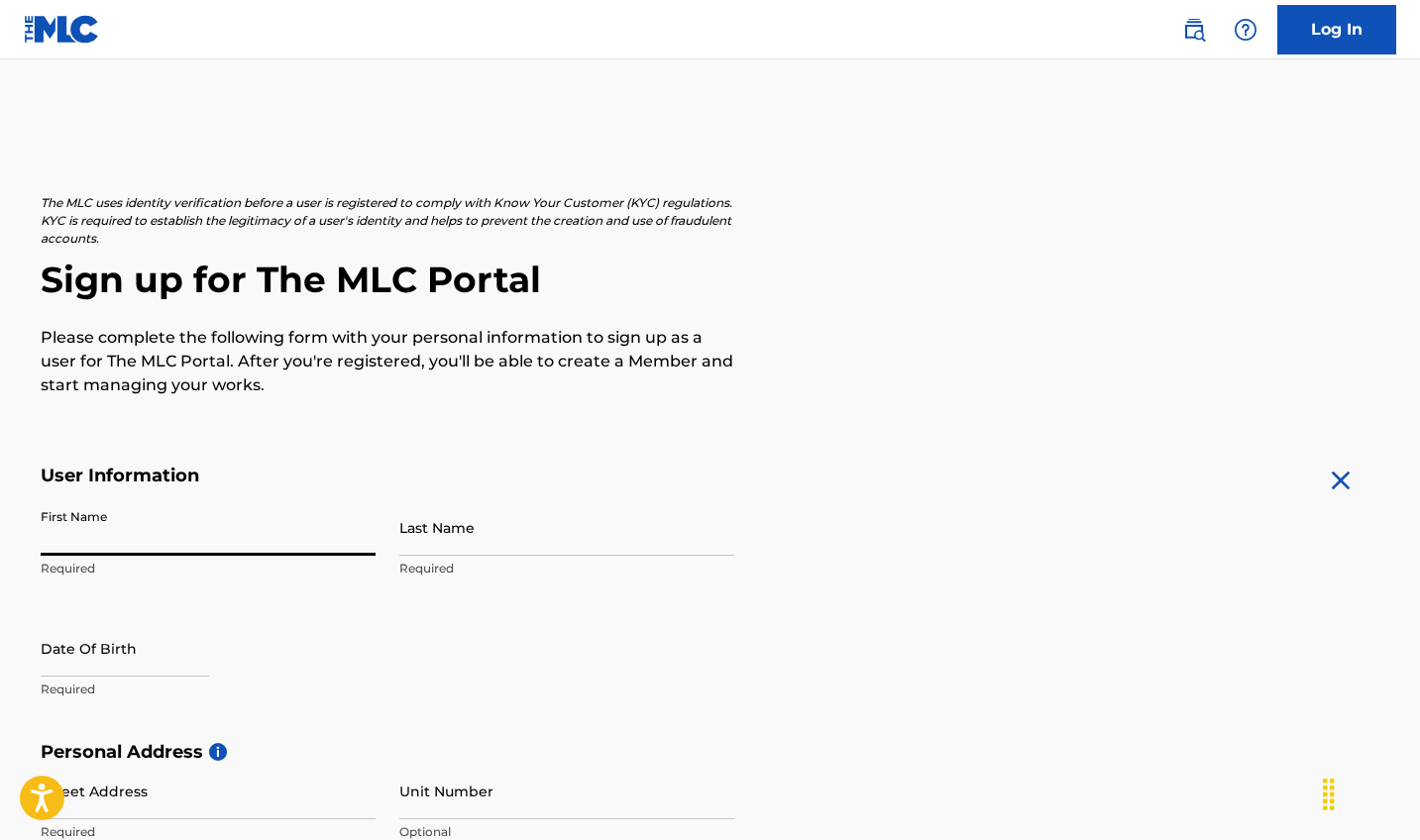 type on "8" 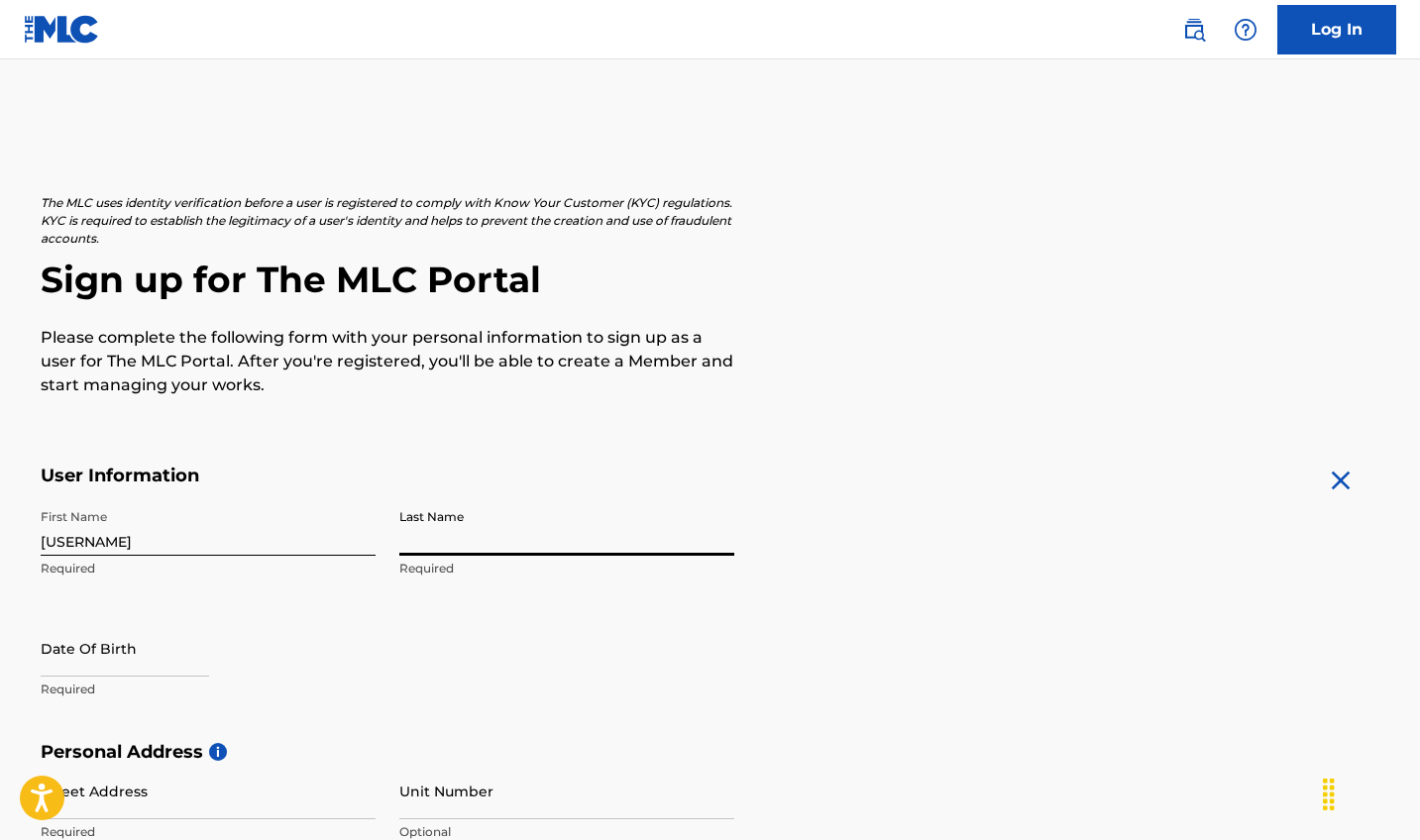 type on "Jones" 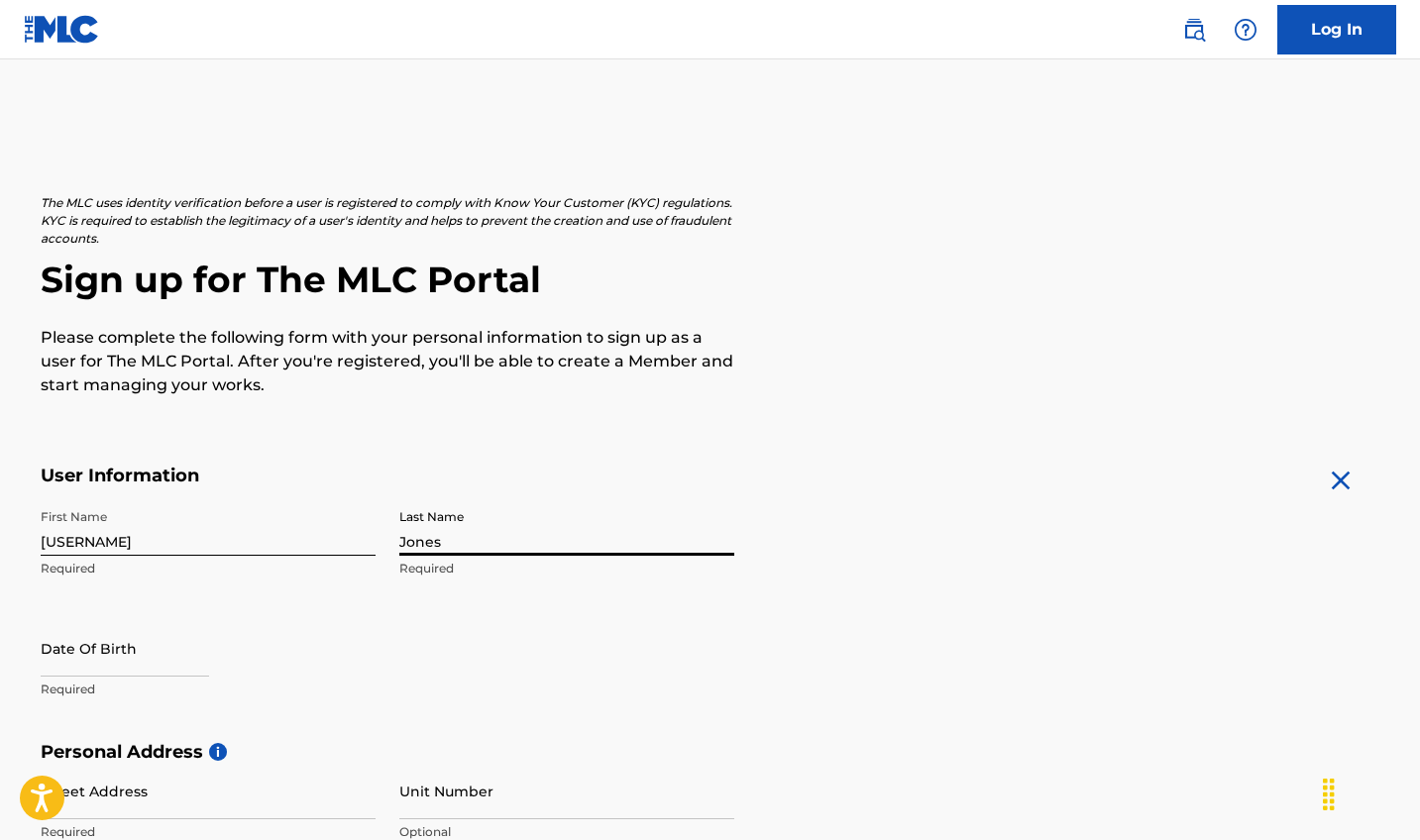 select on "7" 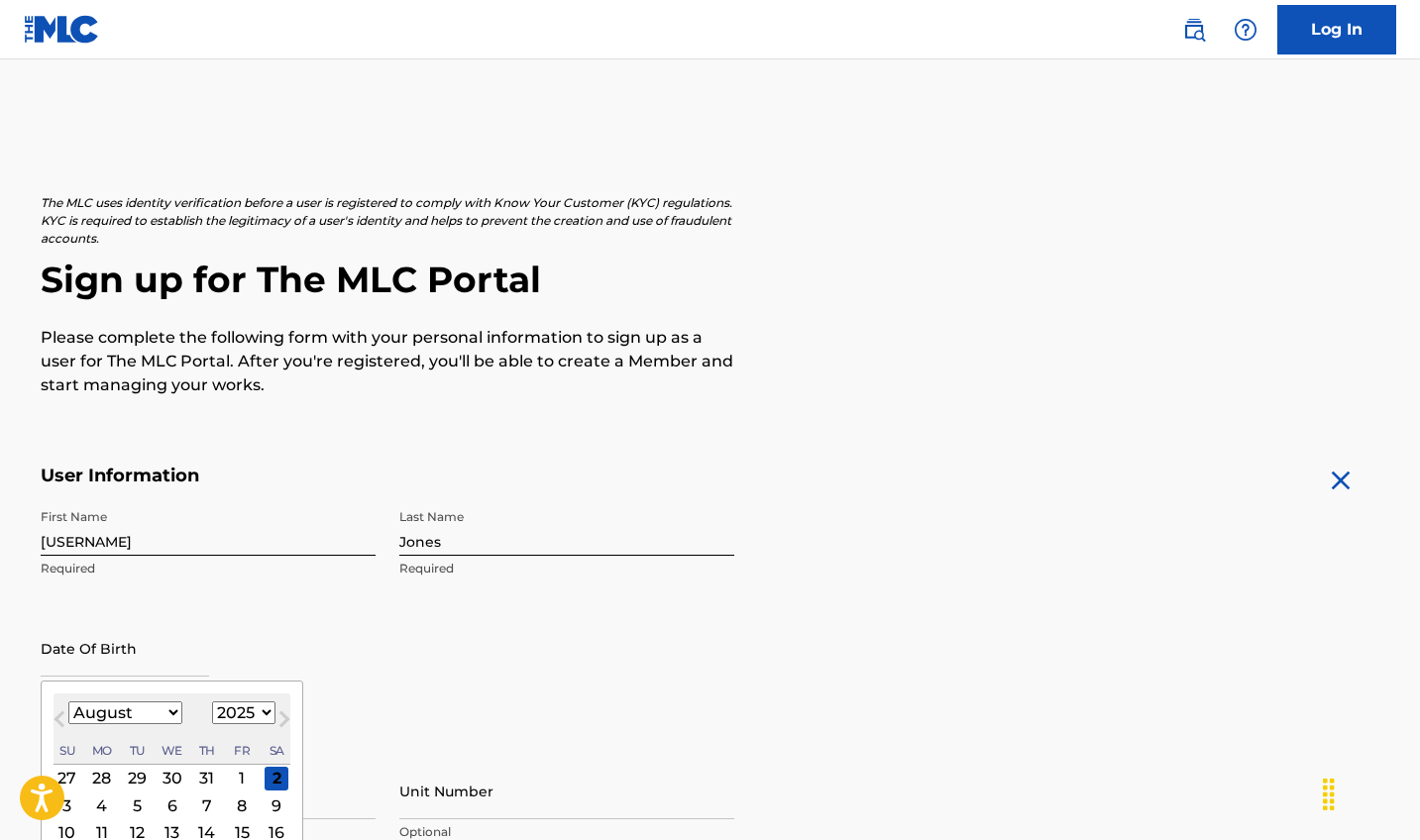 select on "6" 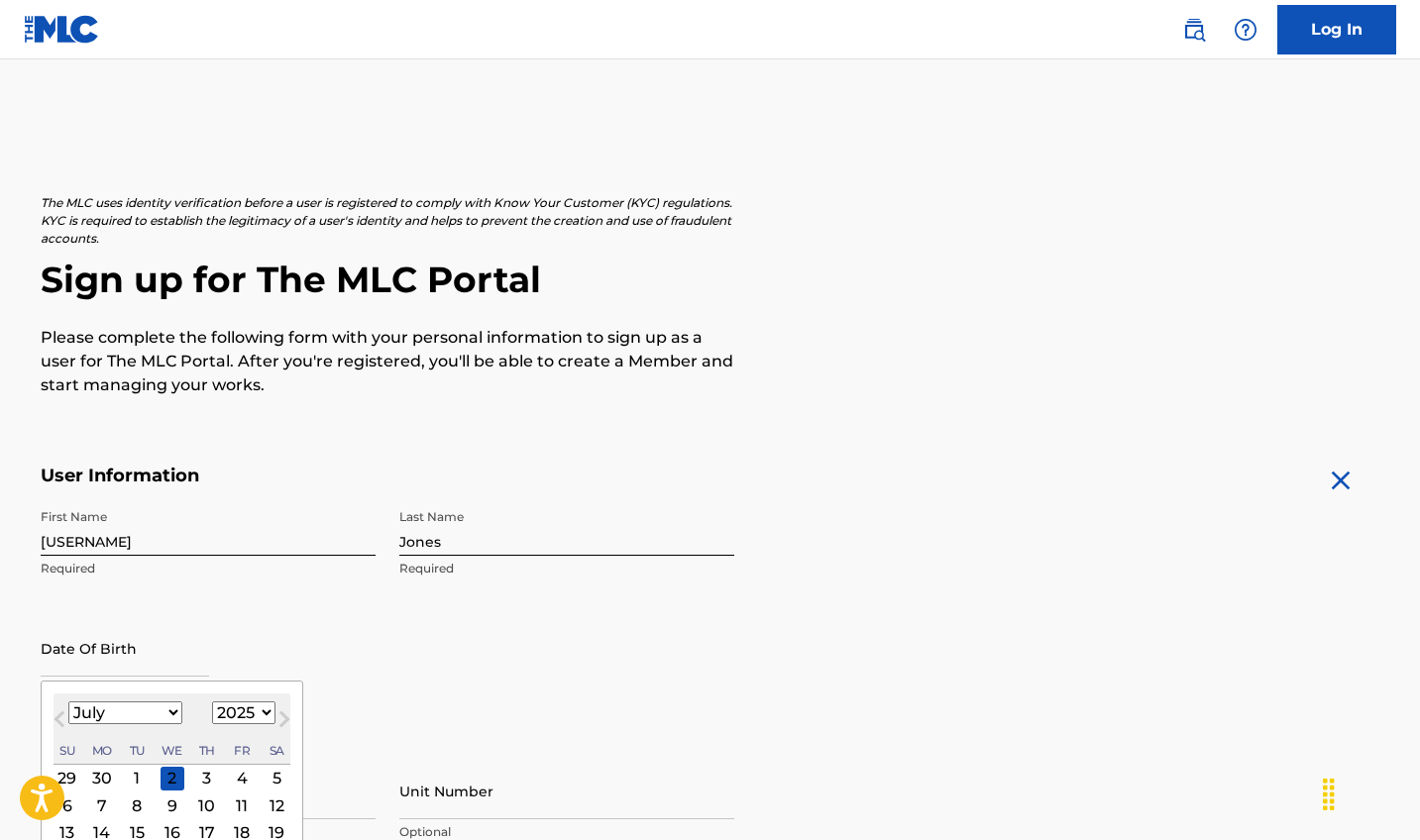 select on "2005" 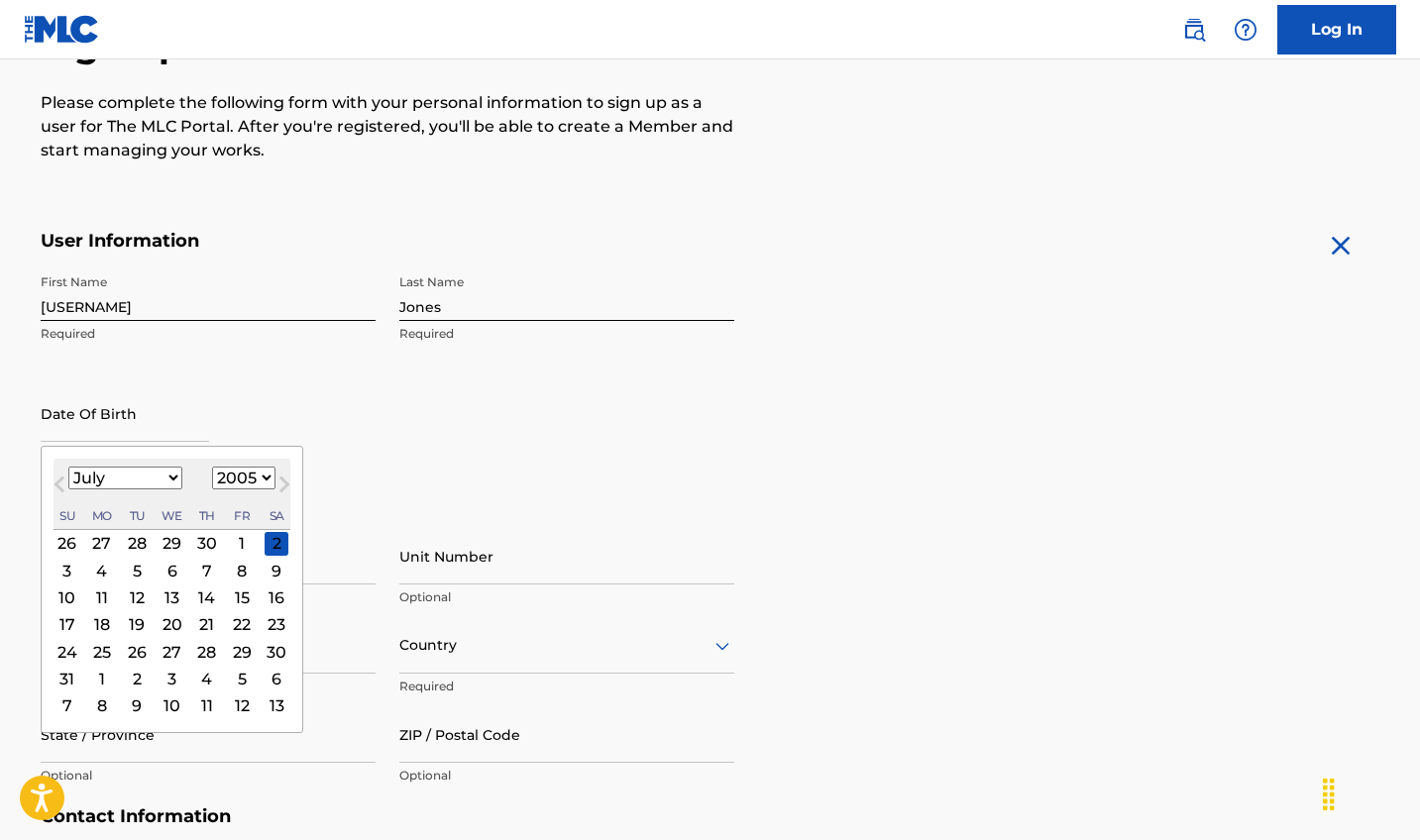 scroll, scrollTop: 238, scrollLeft: 0, axis: vertical 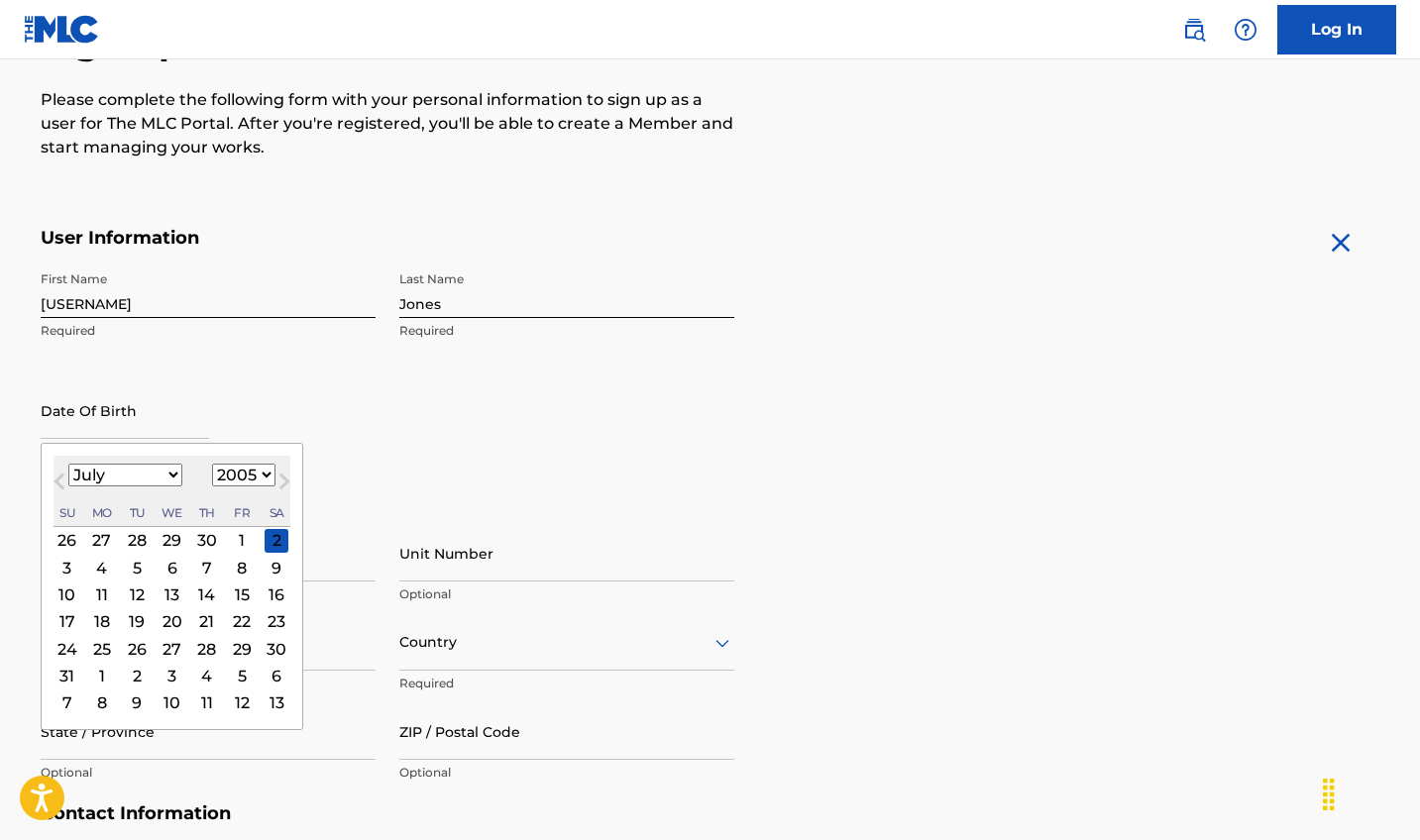 click on "22" at bounding box center [242, 621] 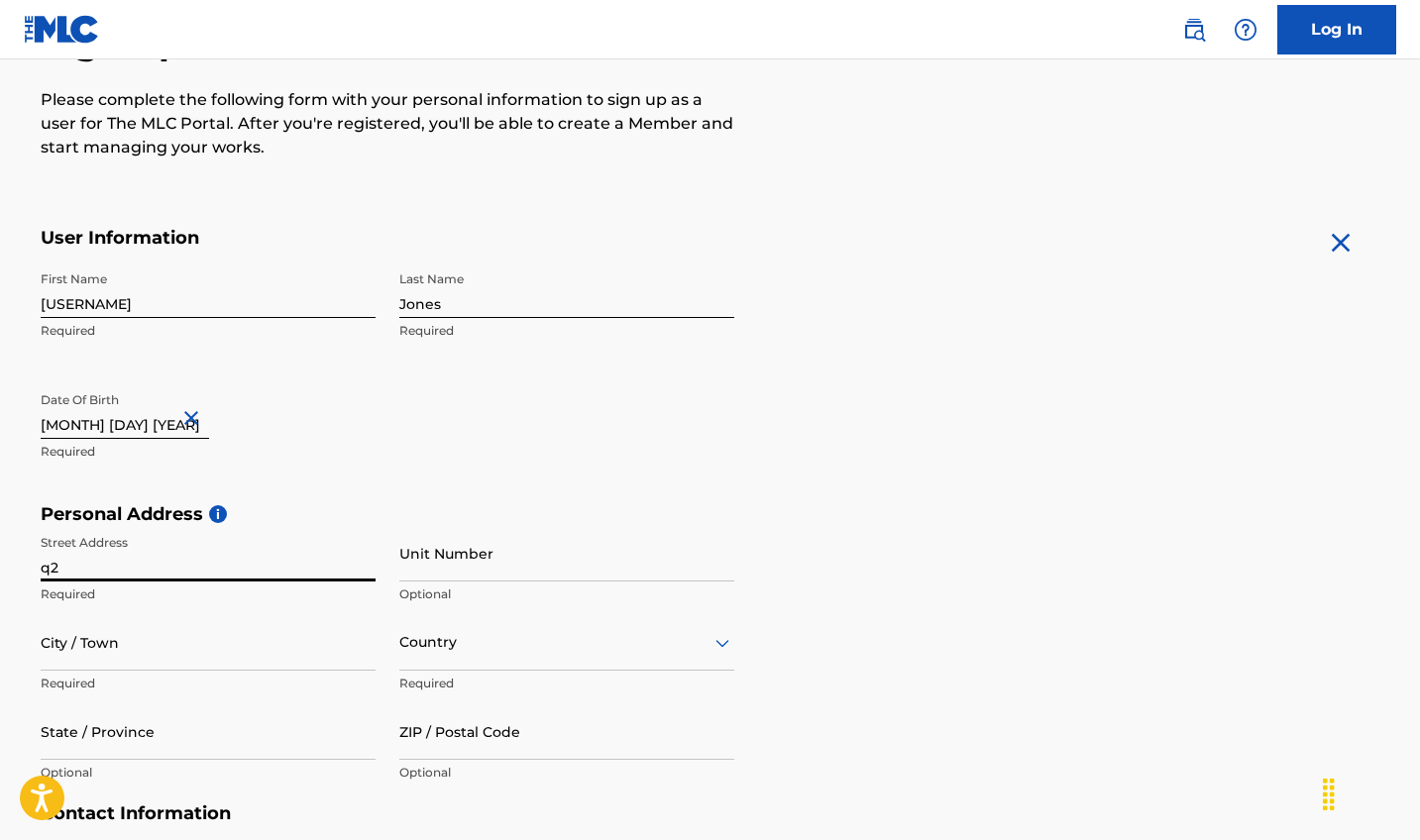 type on "q" 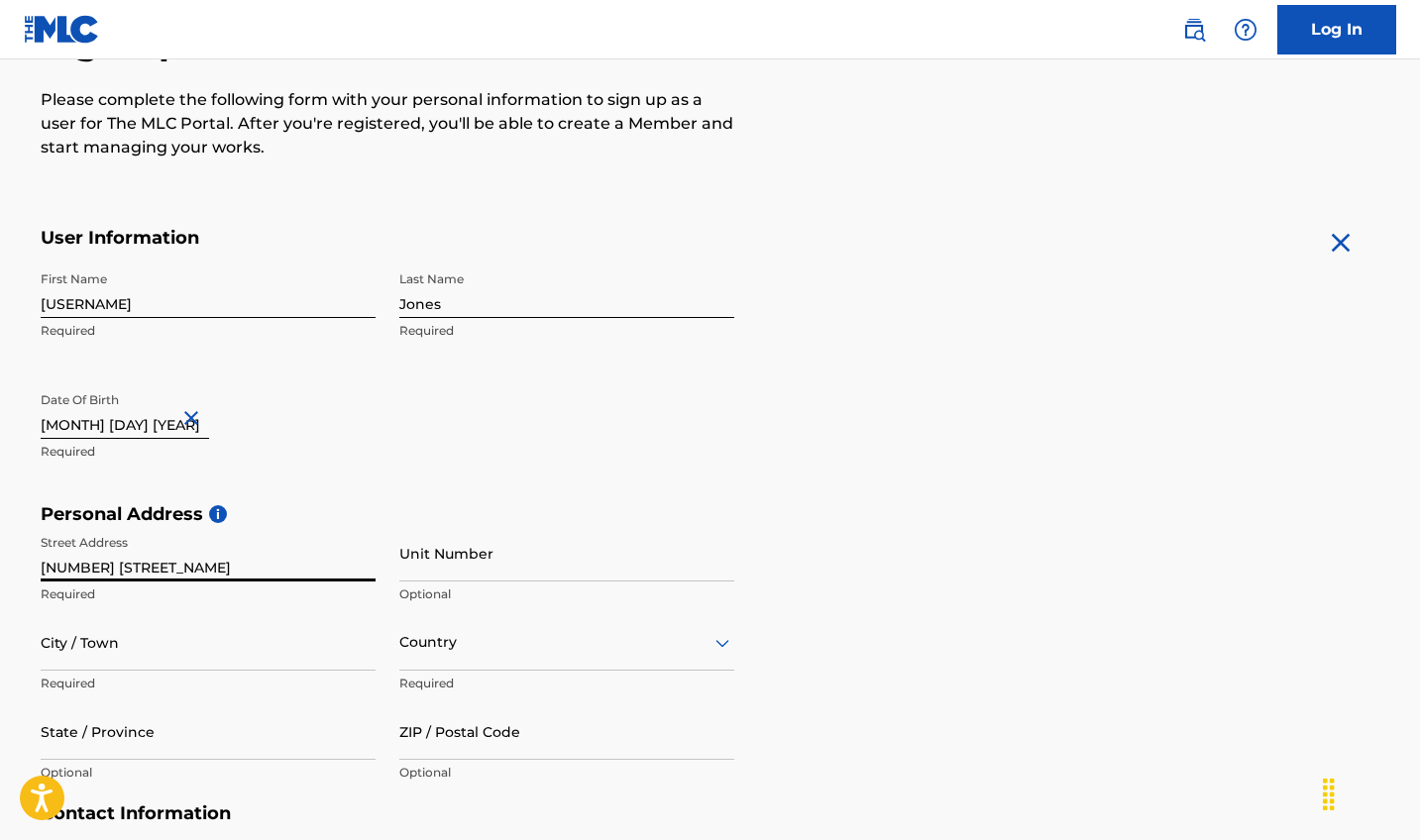 type on "1212 grace cir" 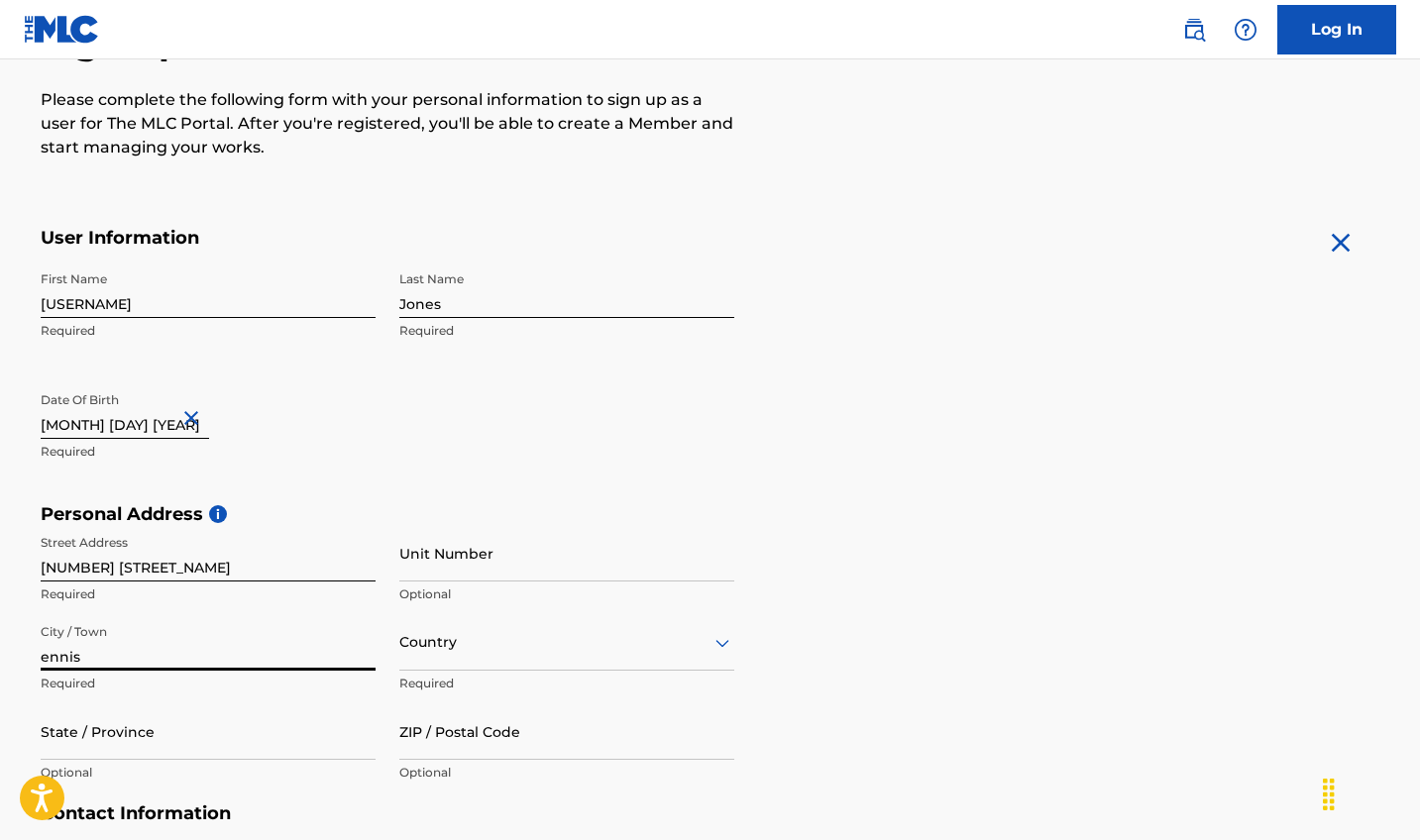 type on "ennis" 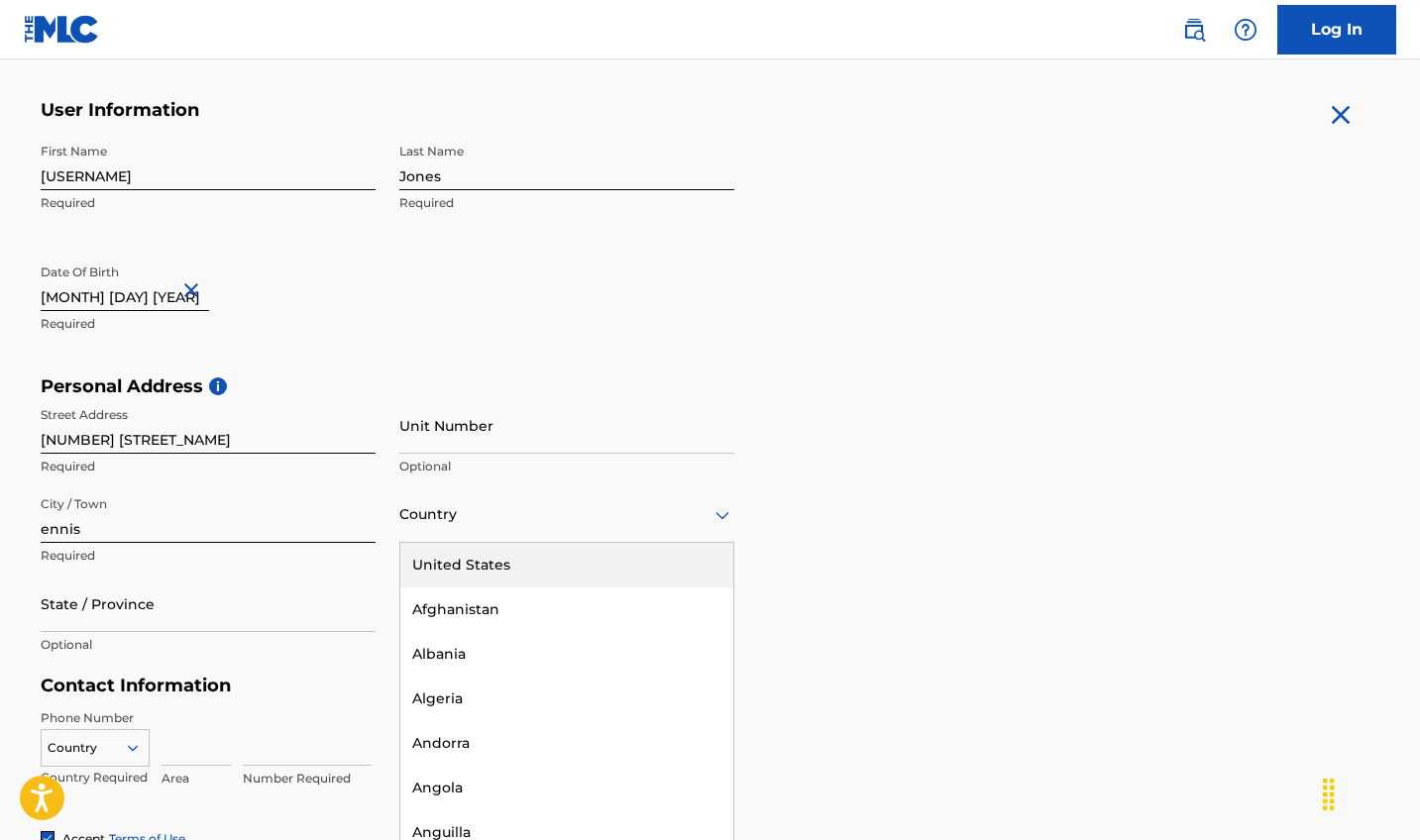 click on "United States" at bounding box center (567, 565) 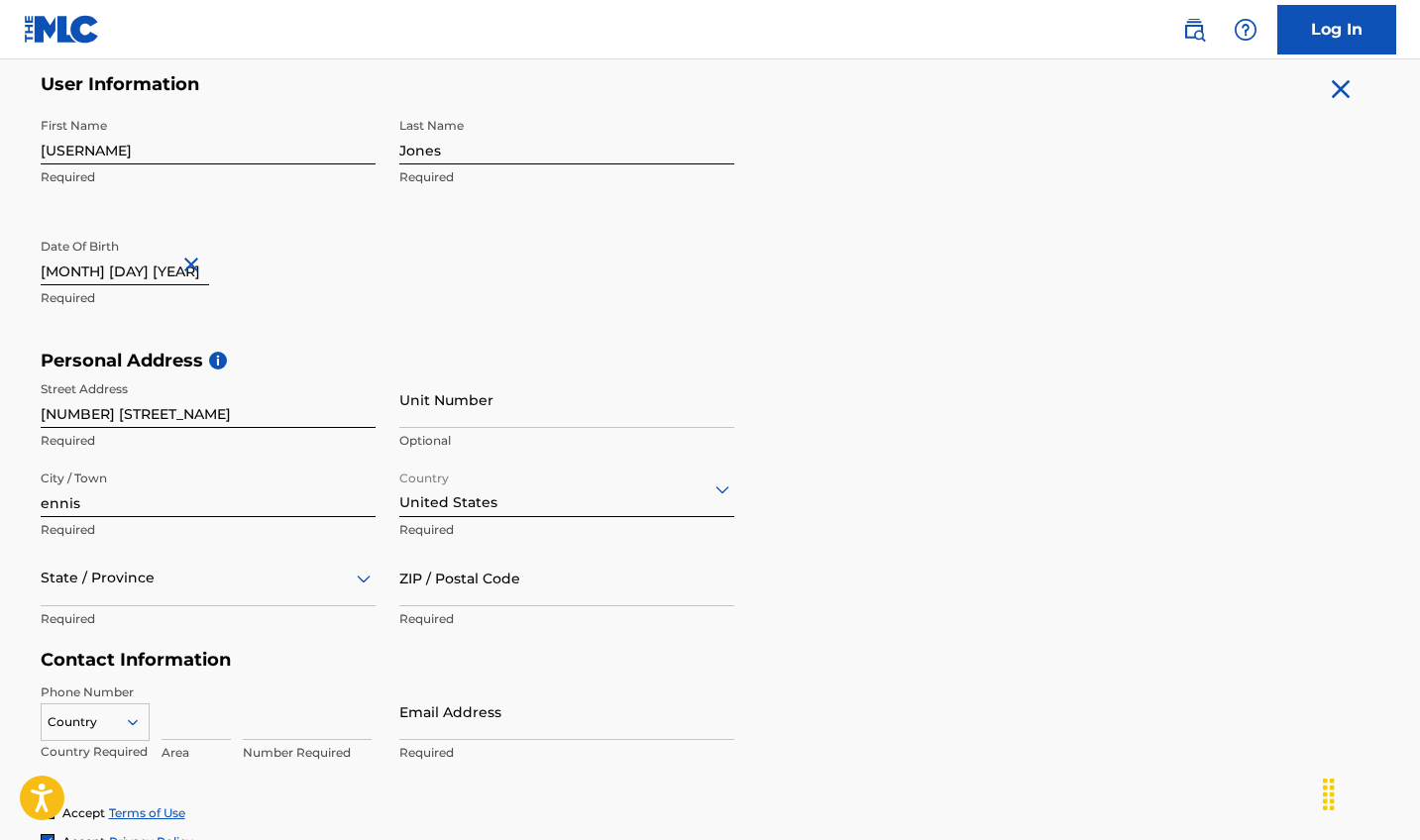 scroll, scrollTop: 455, scrollLeft: 0, axis: vertical 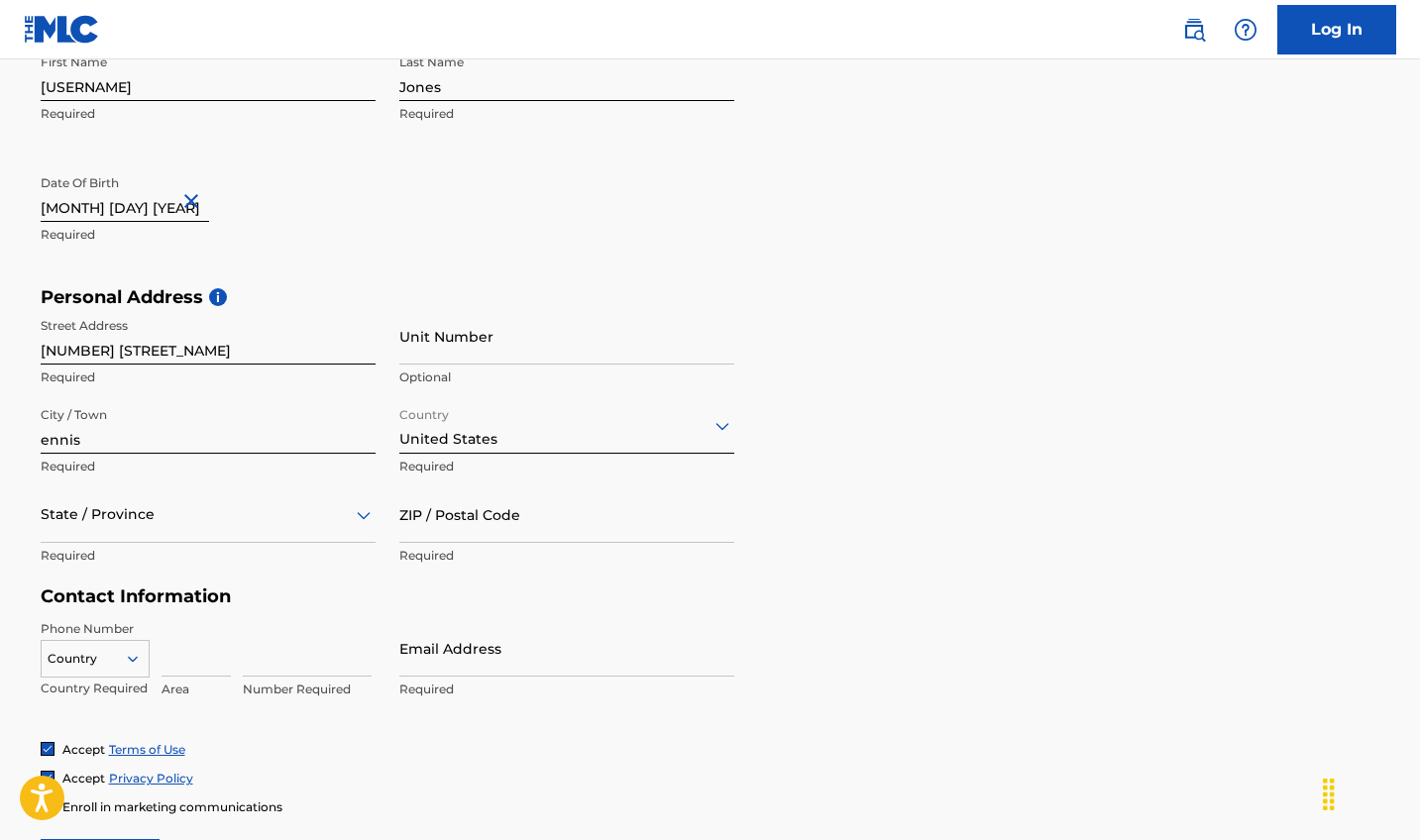 click on "State / Province" at bounding box center [208, 514] 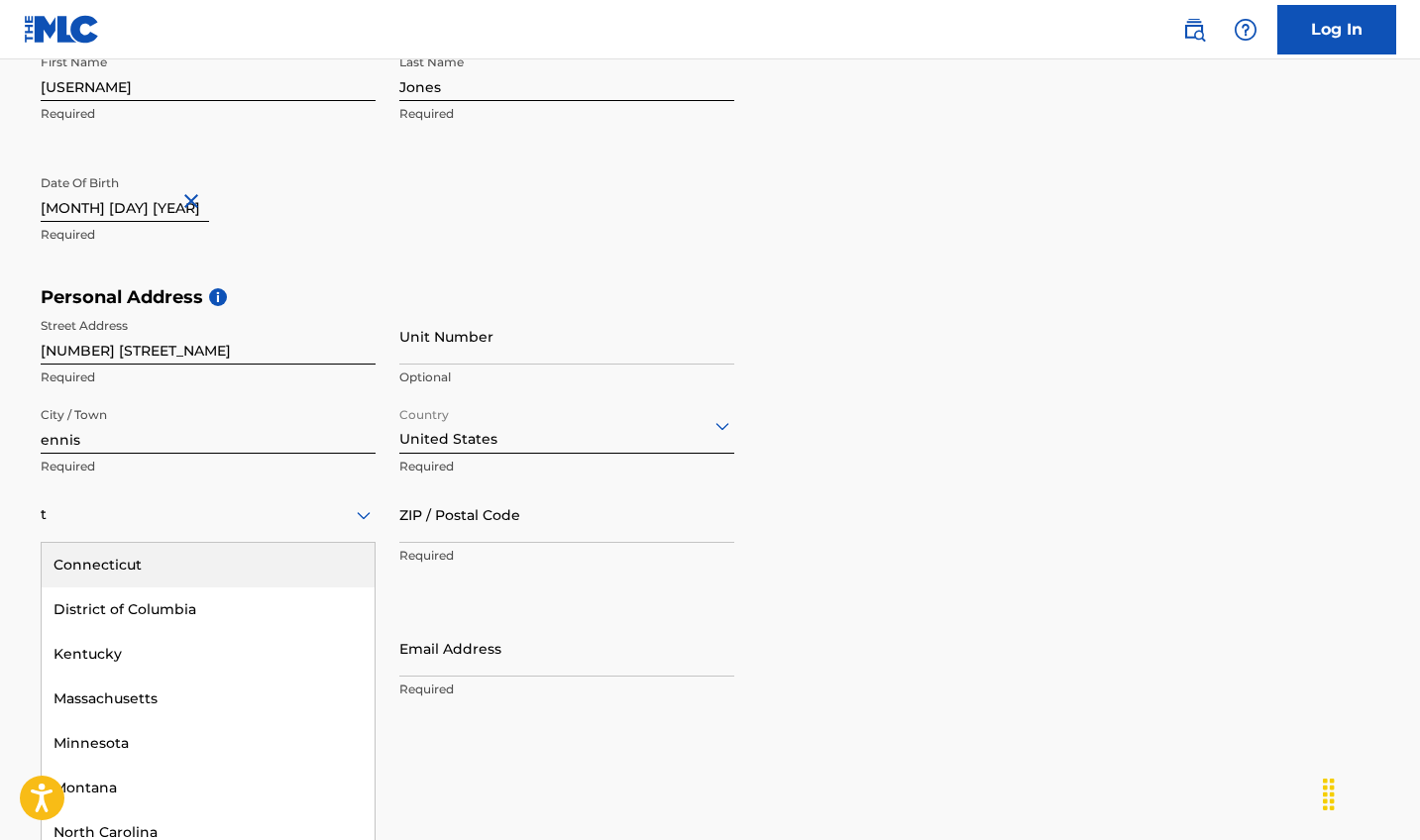 type on "te" 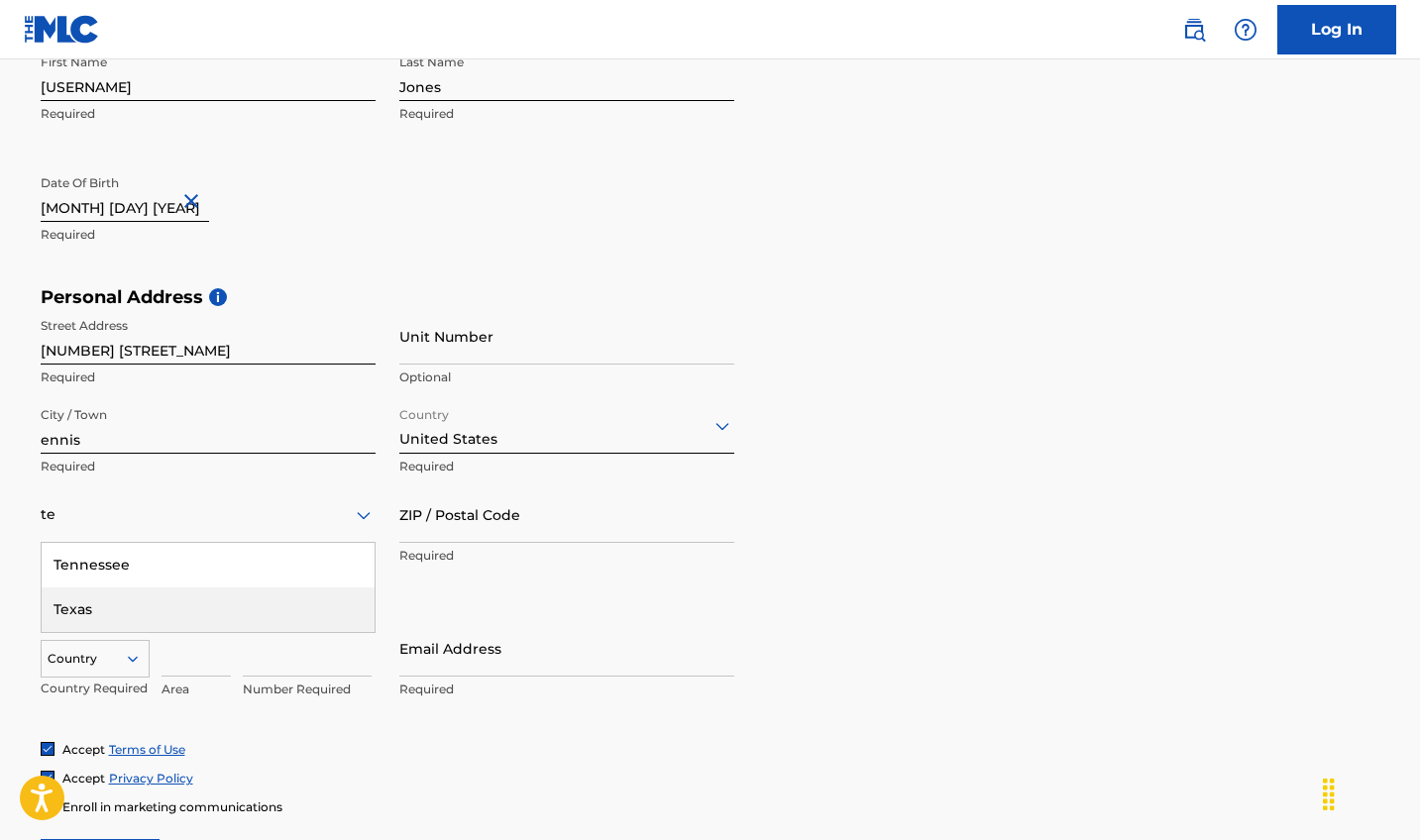 click on "Texas" at bounding box center [208, 609] 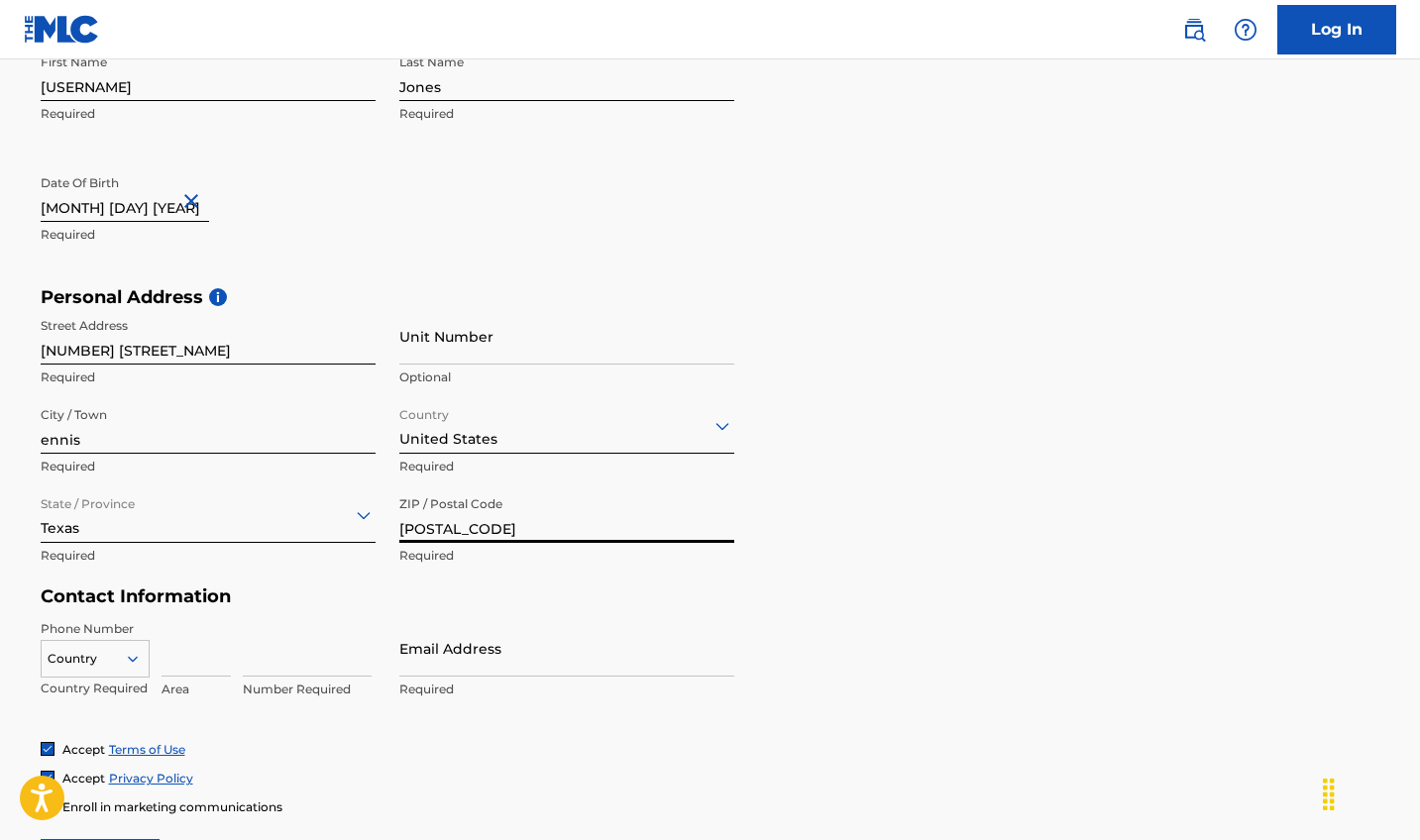 type on "75119" 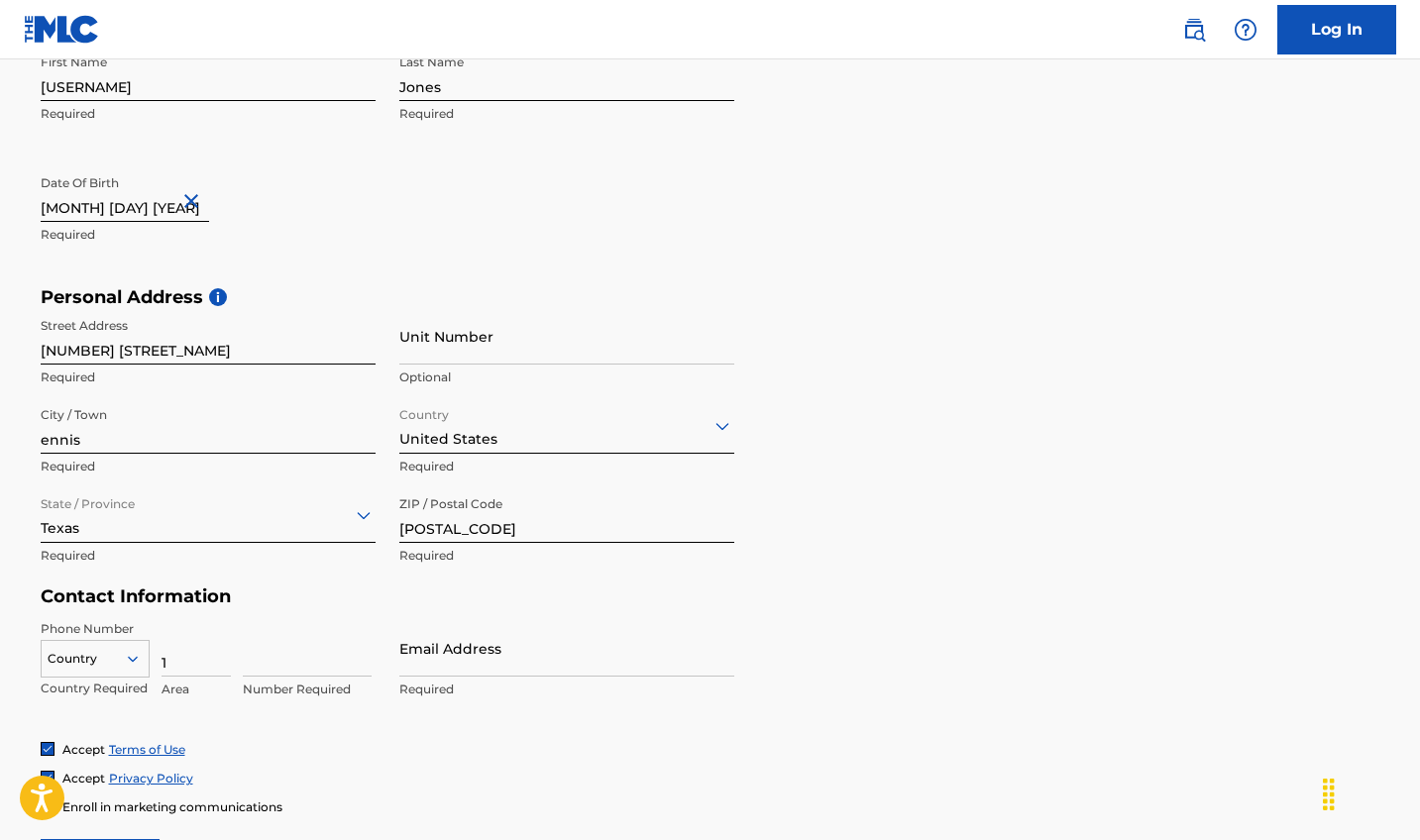 type on "1" 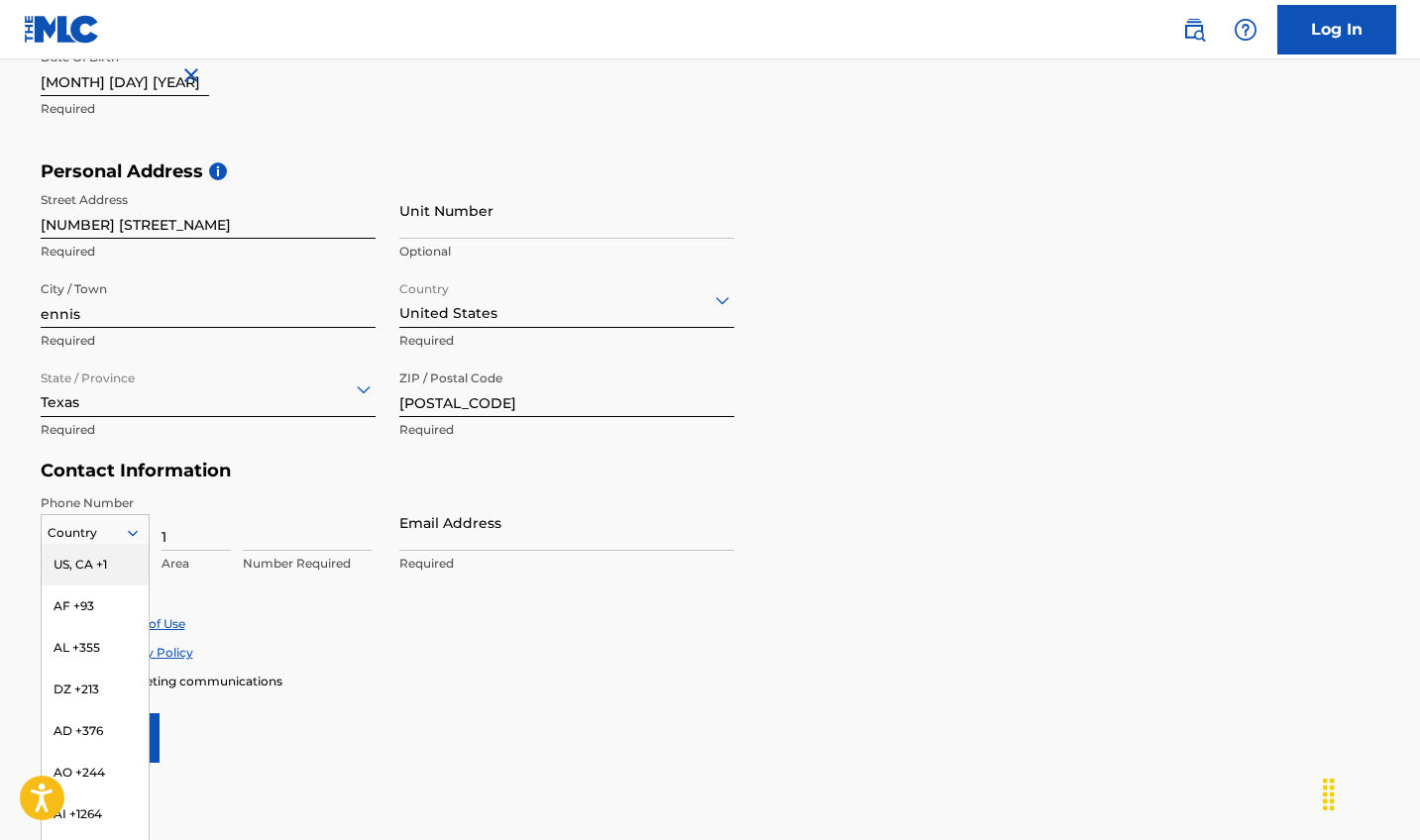 click on "US, CA +1" at bounding box center [95, 565] 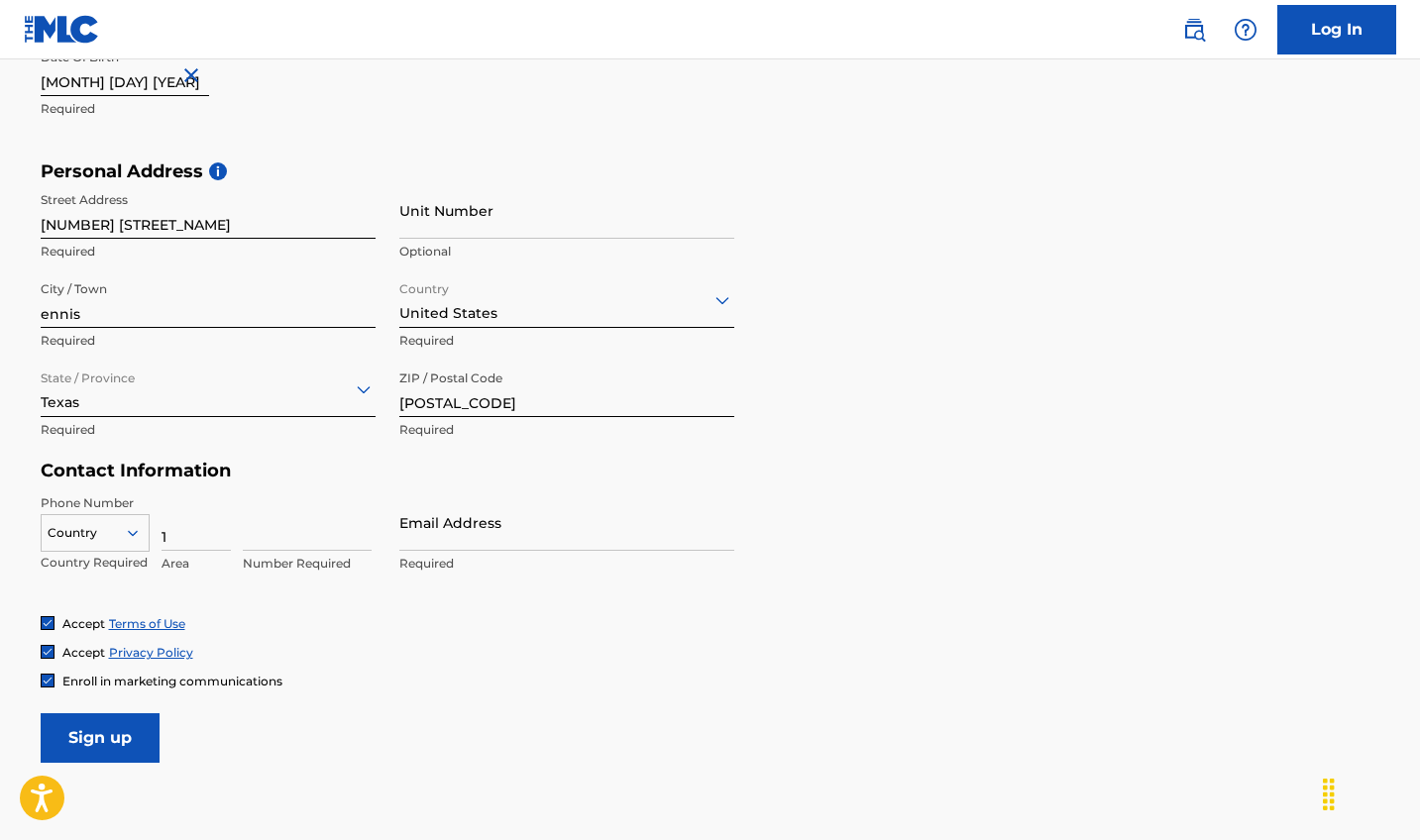 click at bounding box center (95, 533) 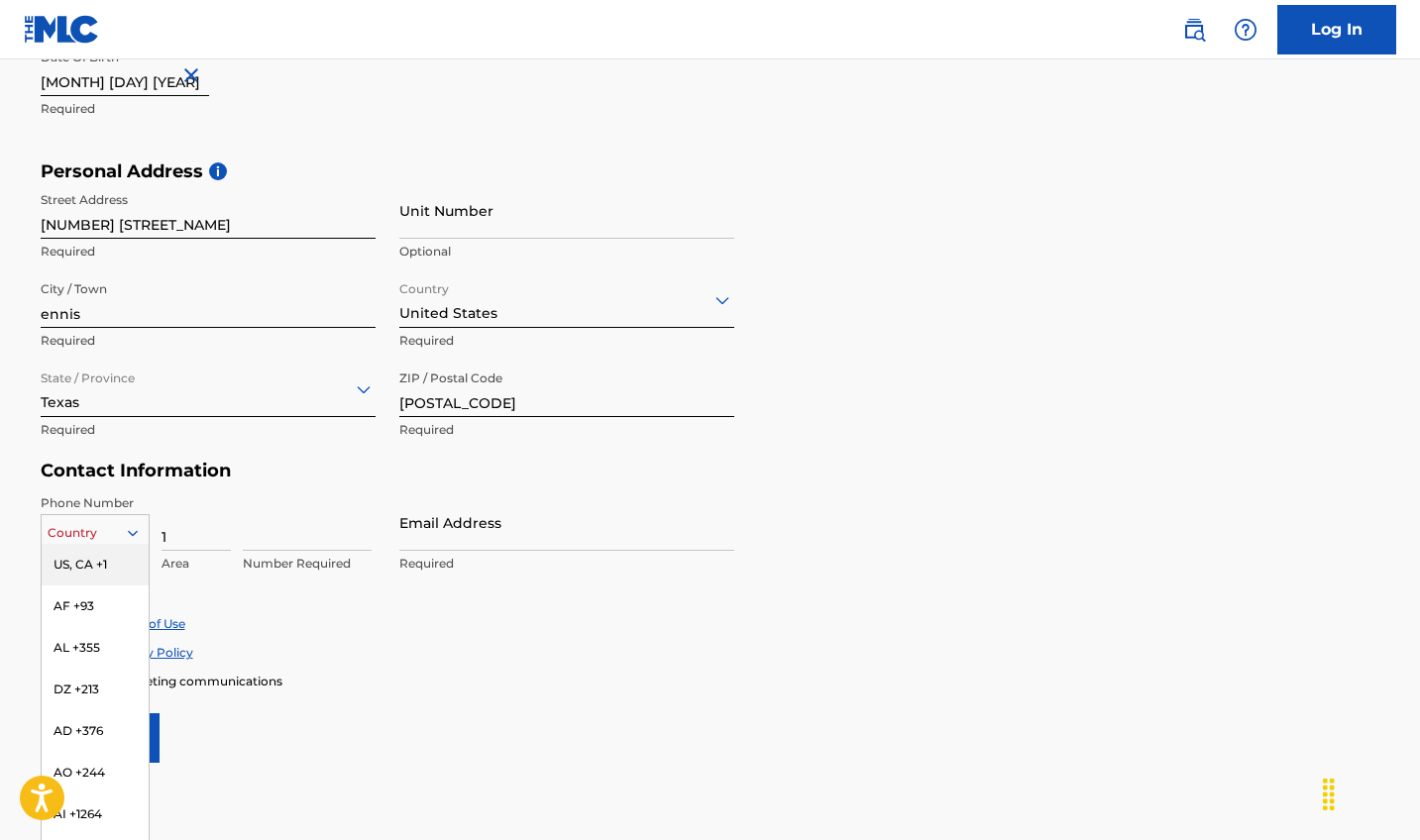 click on "US, CA +1" at bounding box center (95, 565) 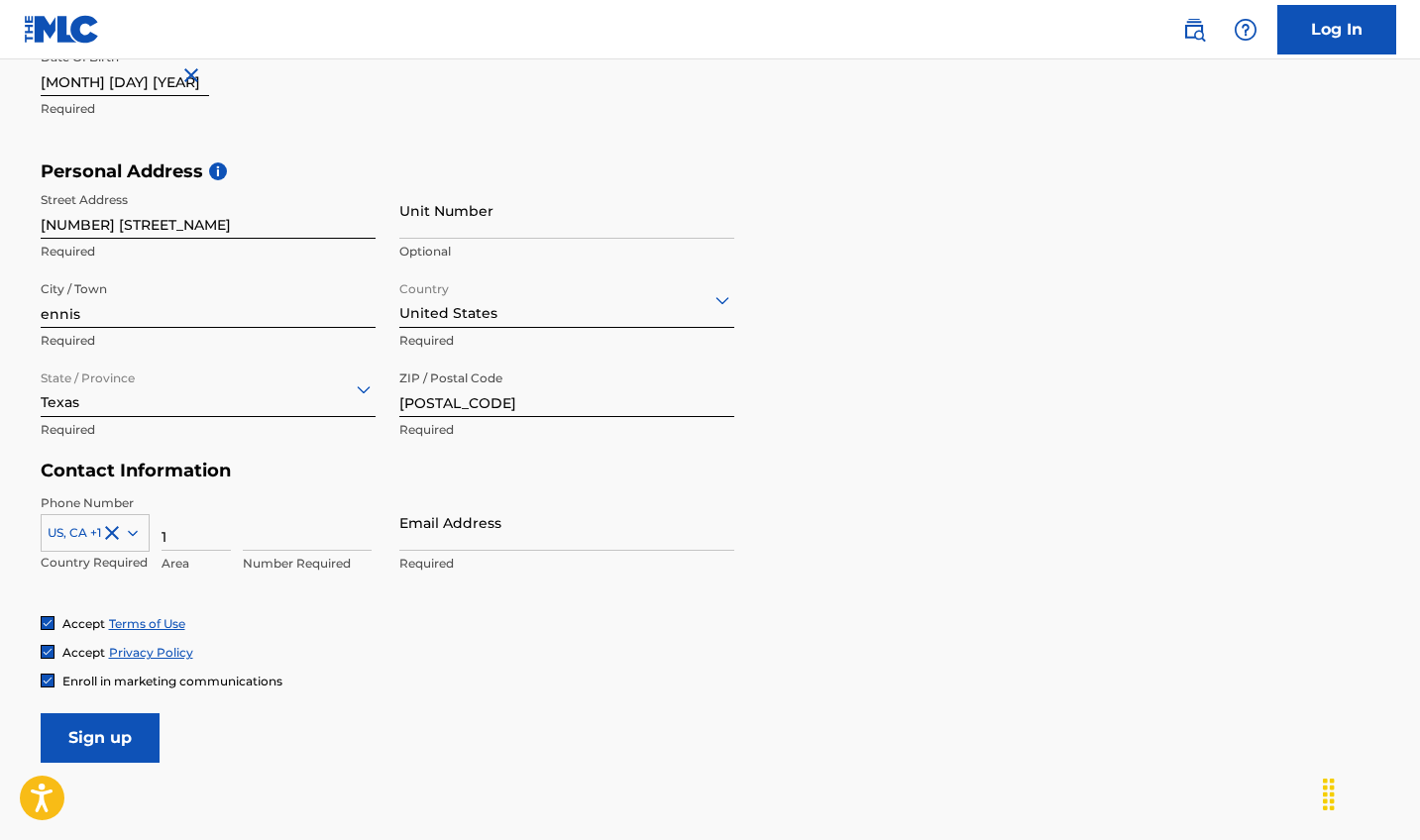 click at bounding box center [307, 522] 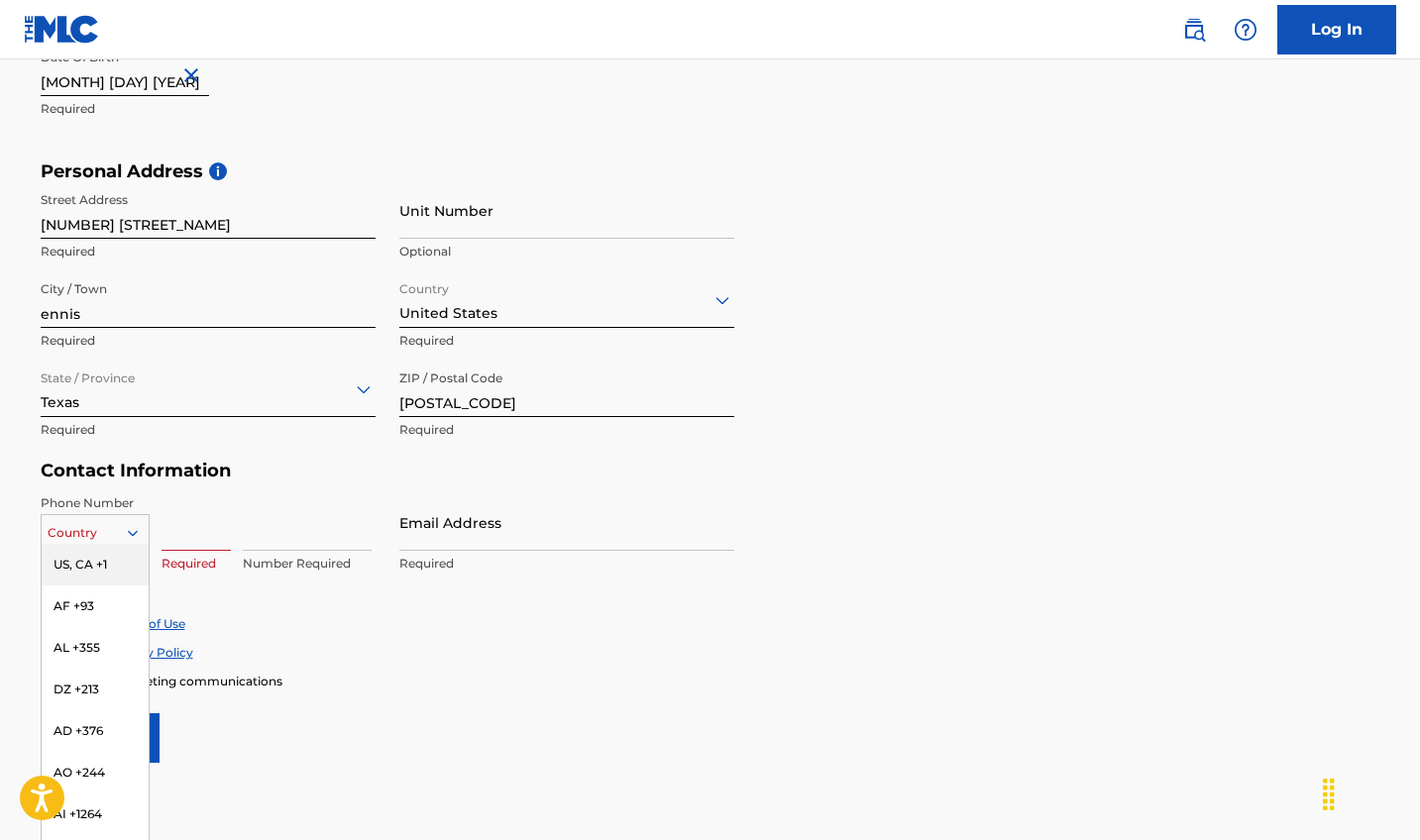 click 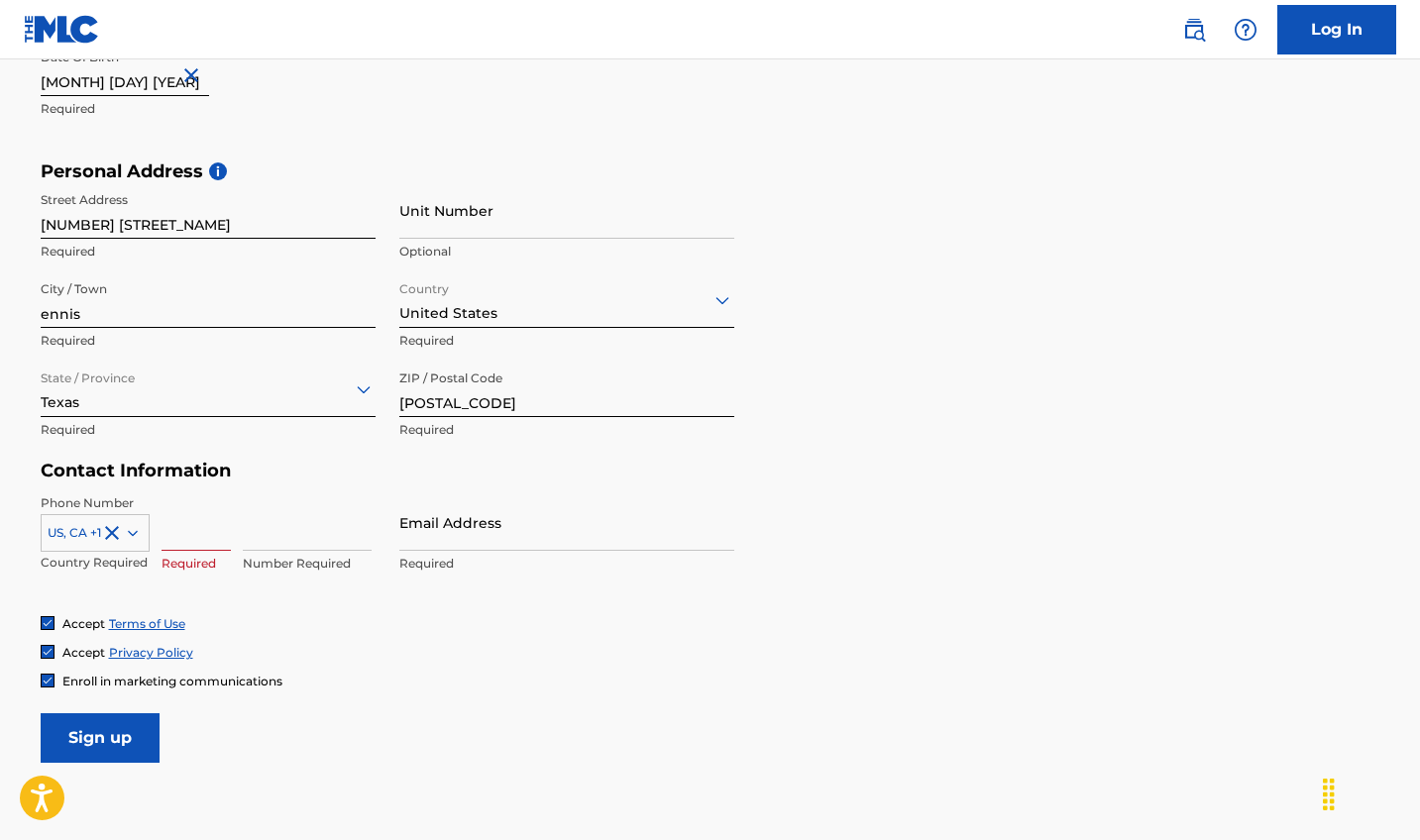 click at bounding box center (196, 522) 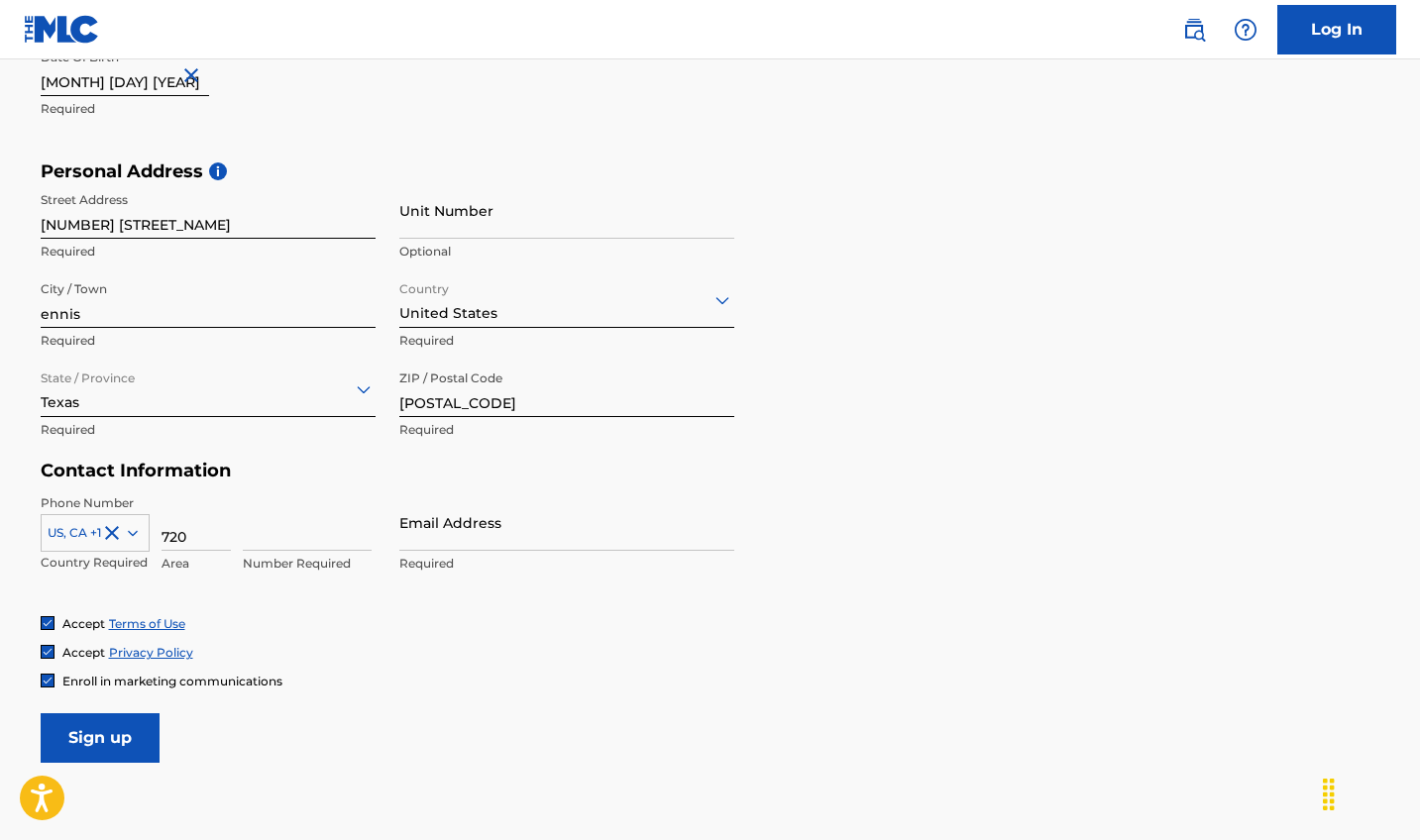 type on "720" 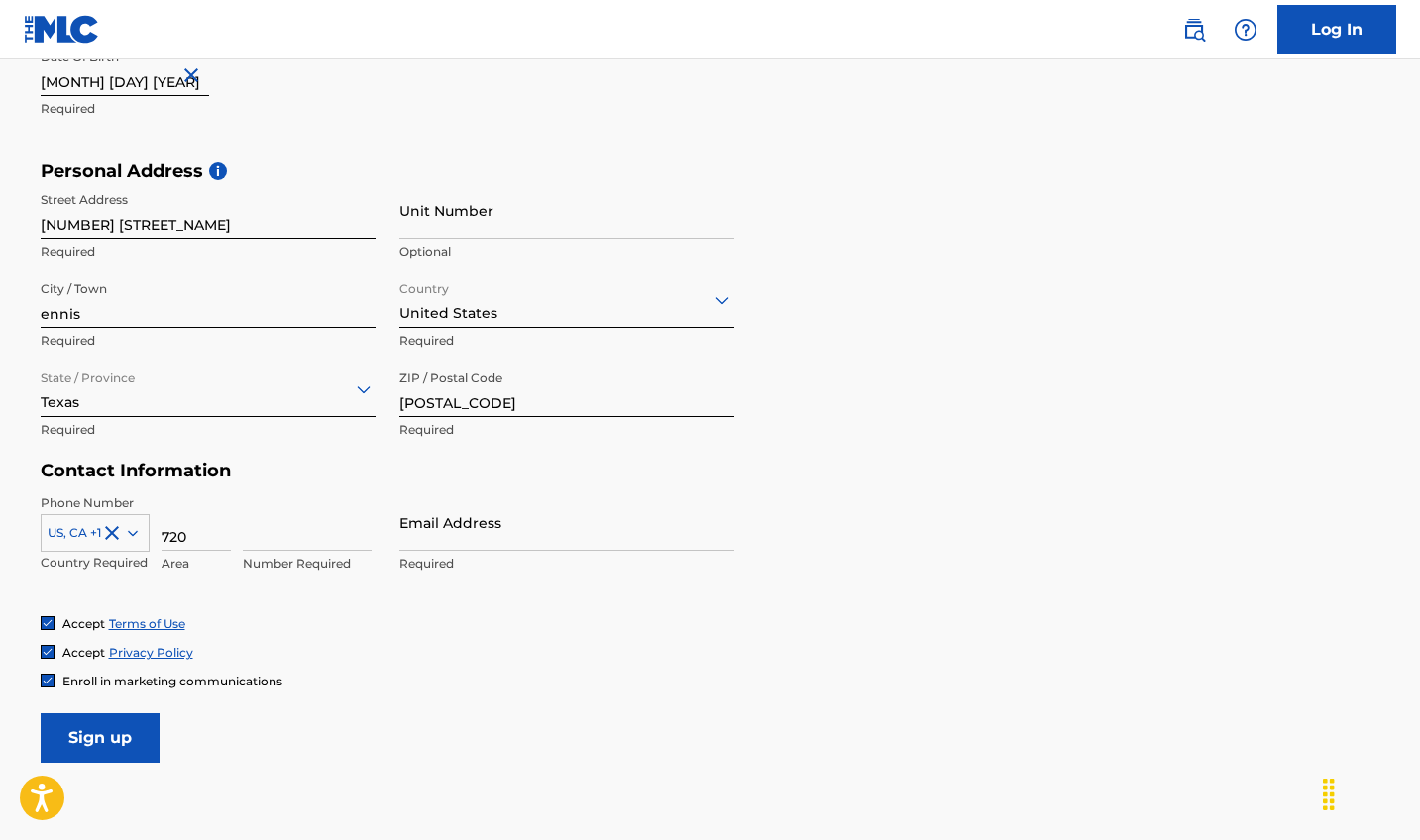 click on "Number Required" at bounding box center [307, 539] 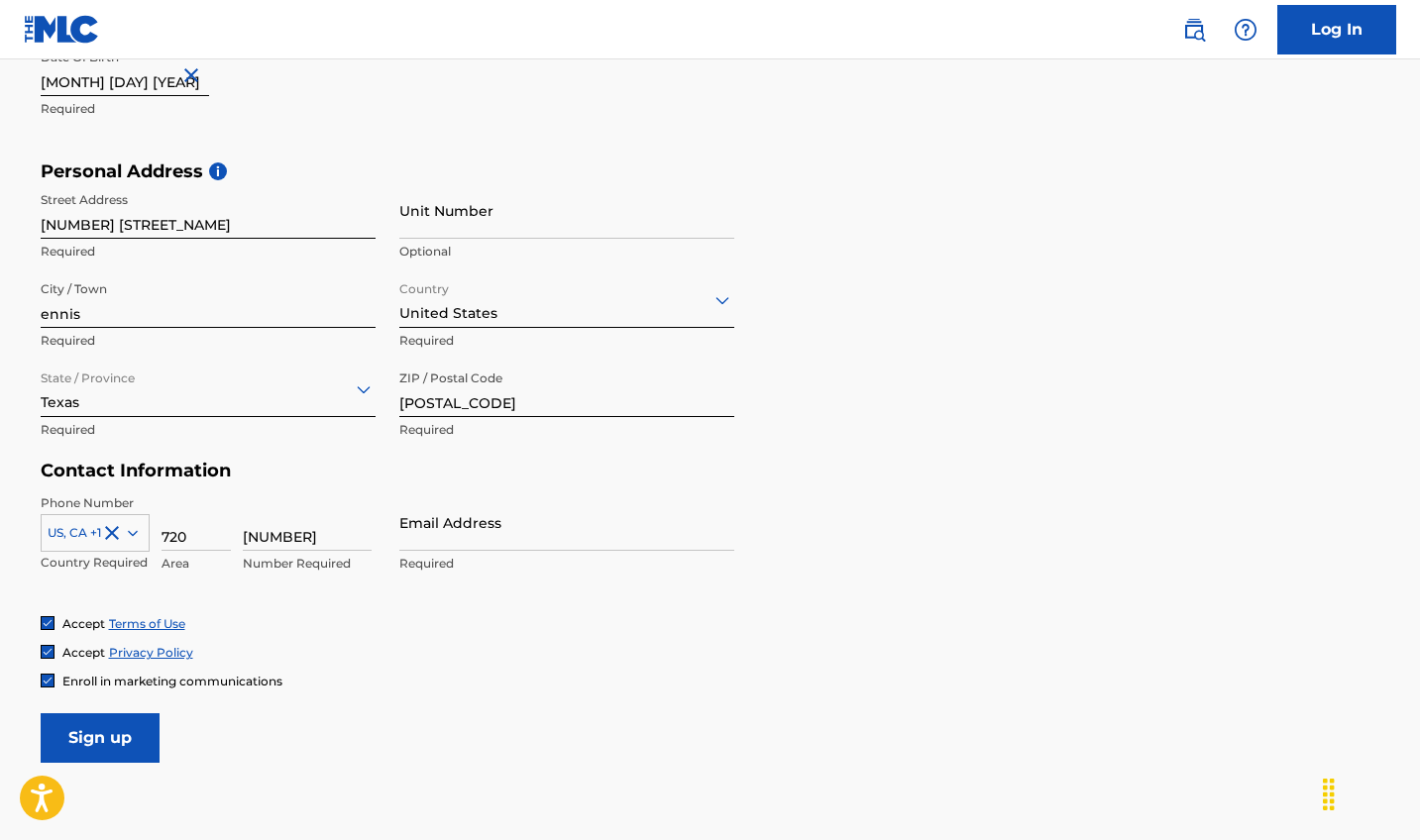 type on "6090495" 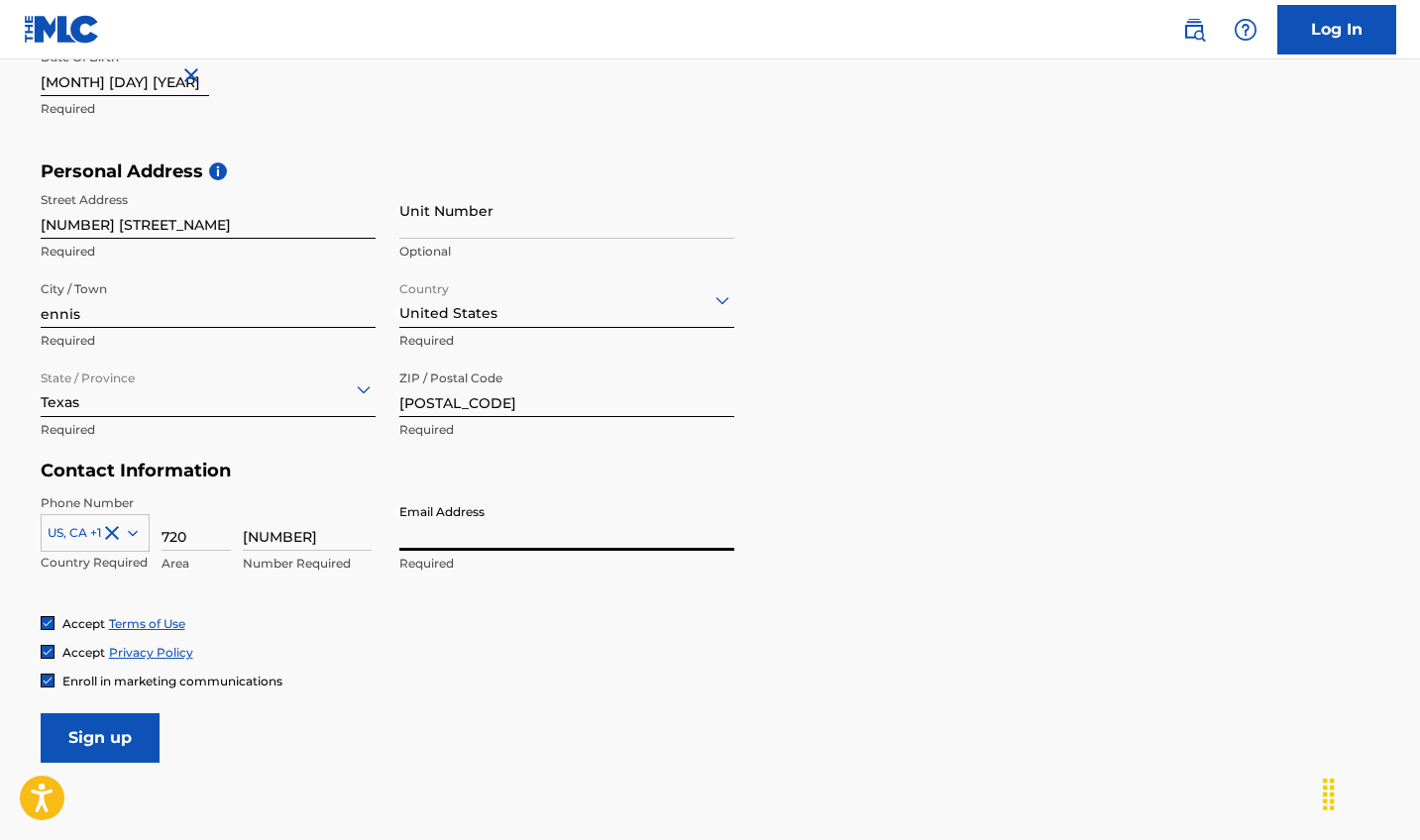 type on "j" 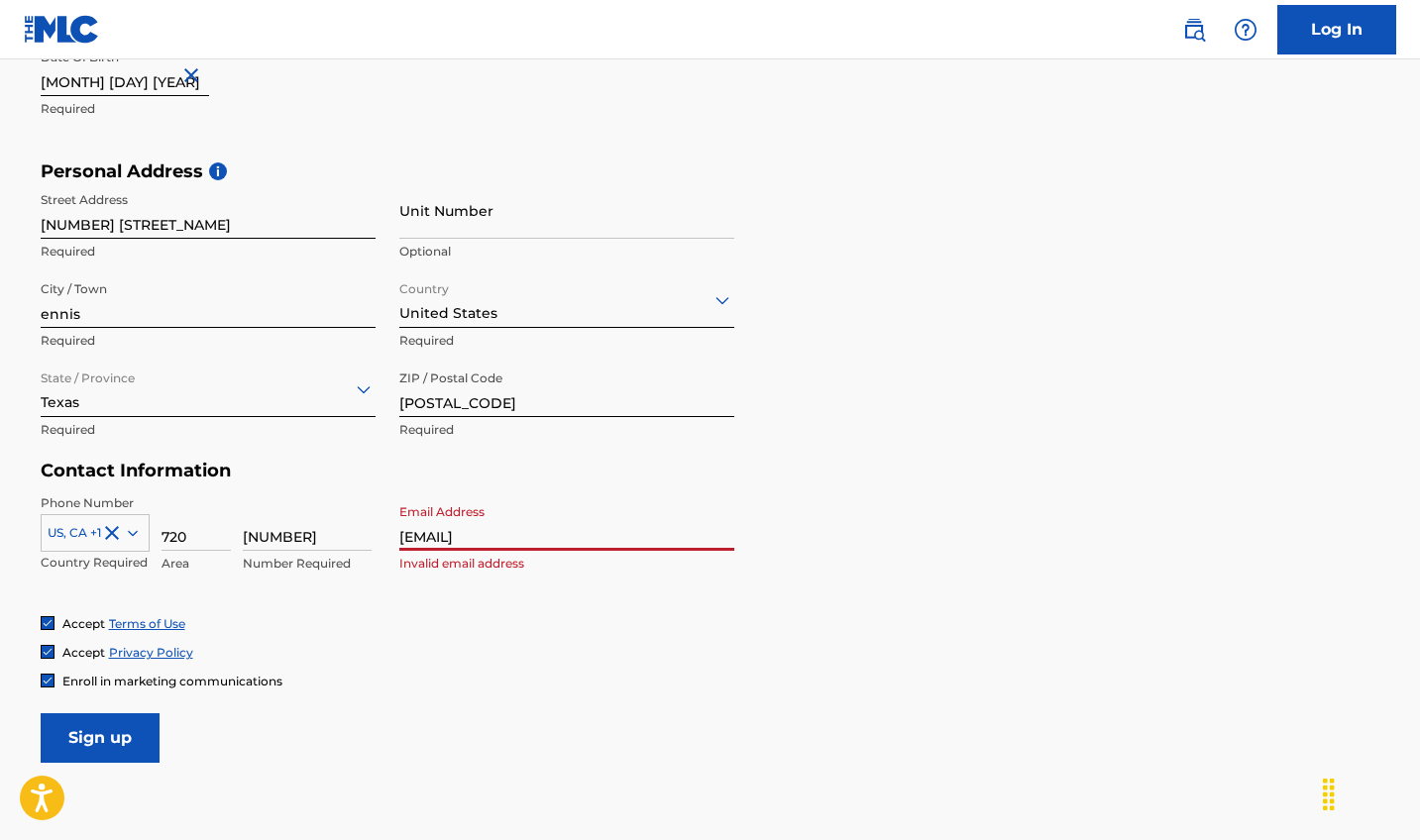 click on "gjaylanjohnsonjones@" at bounding box center (567, 522) 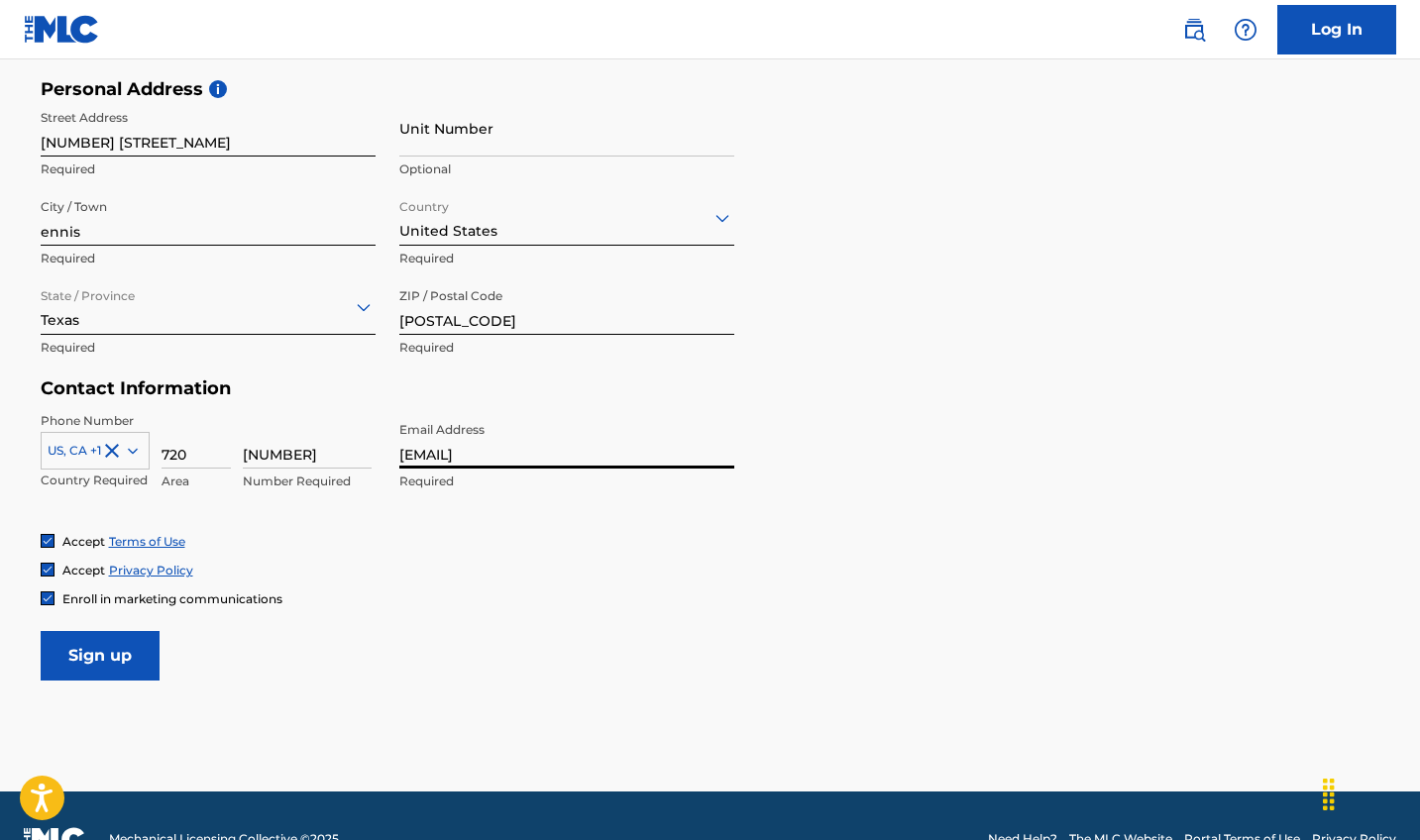 scroll, scrollTop: 667, scrollLeft: 0, axis: vertical 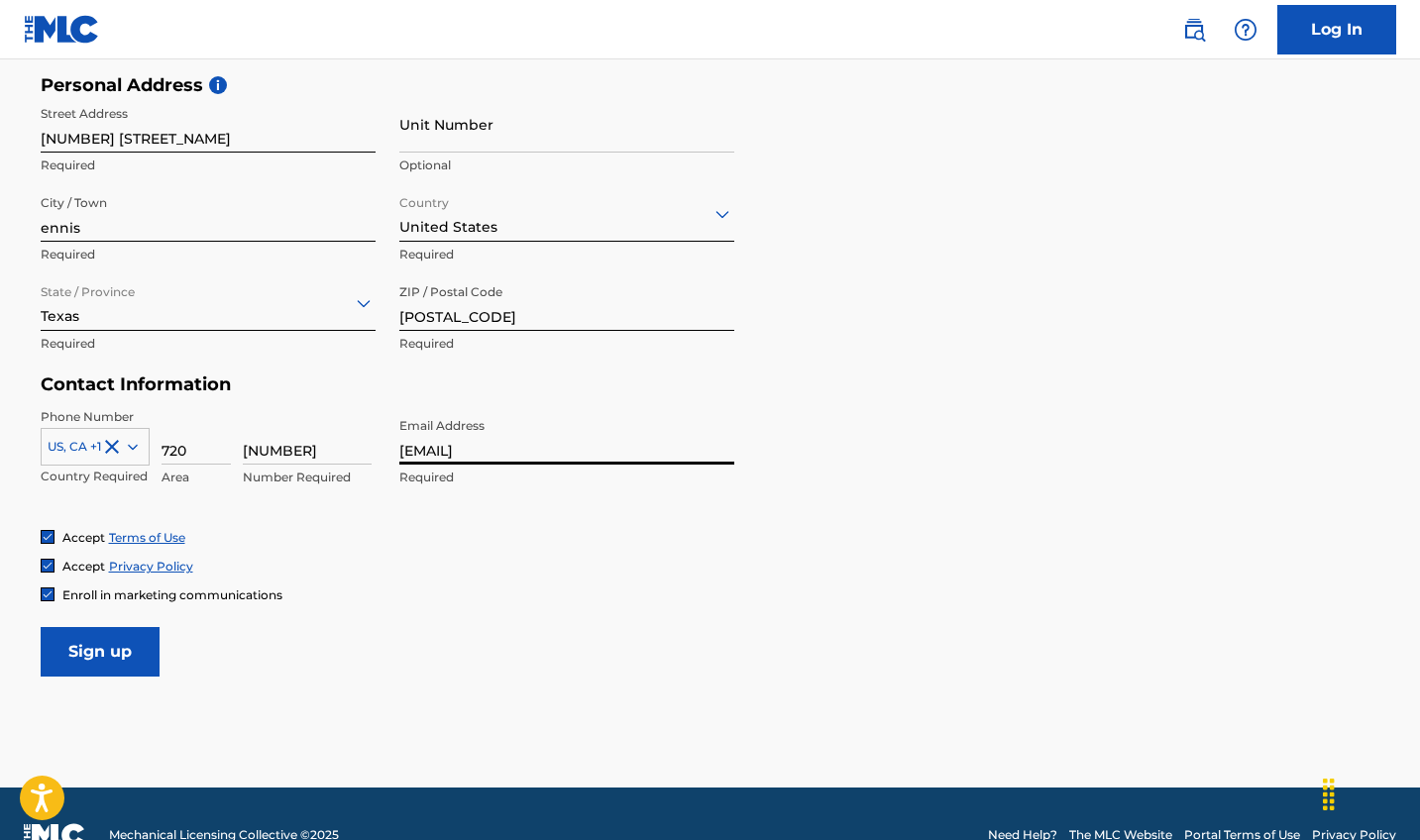 type on "jaylanjohnsonjones@gmail.com" 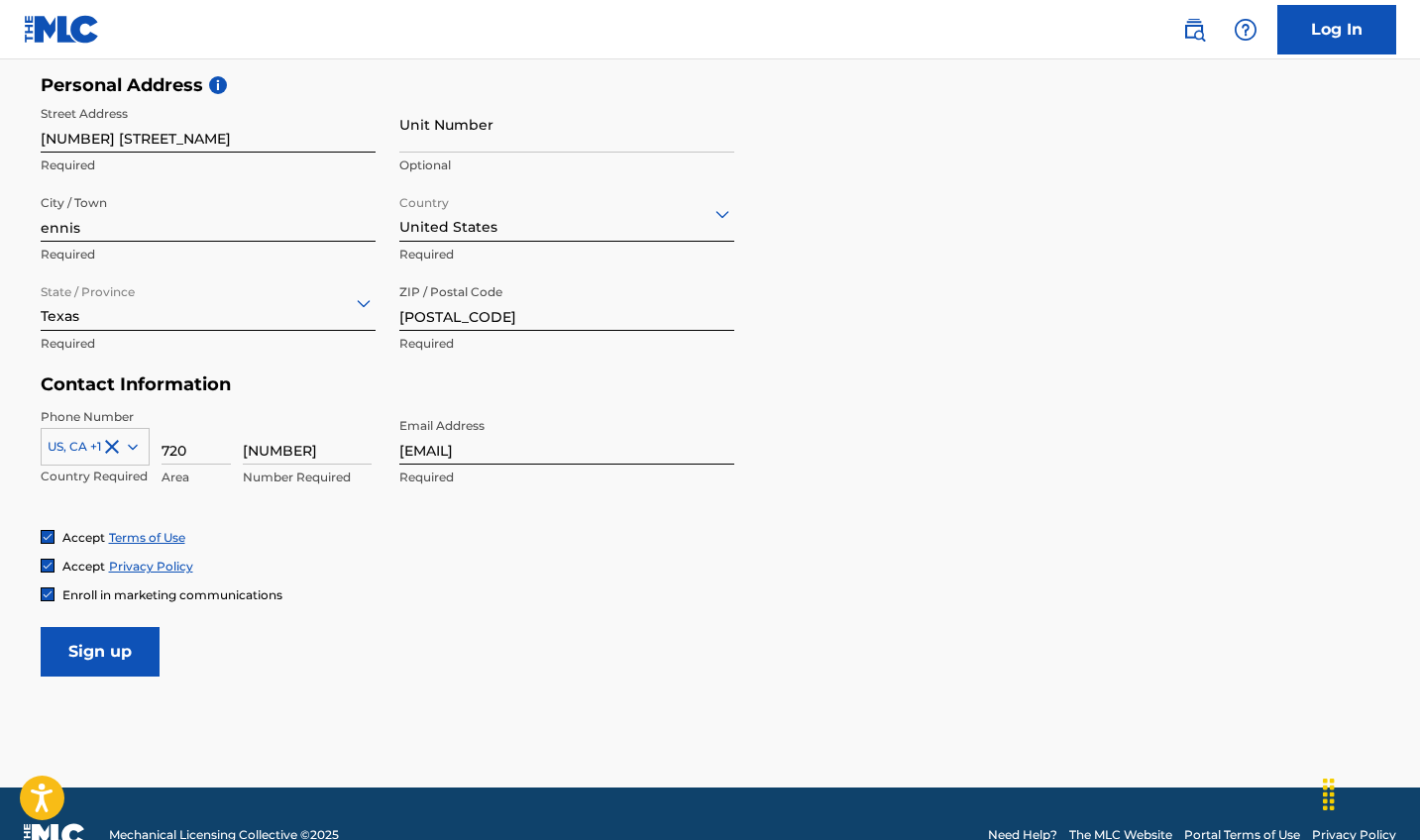 click on "Sign up" at bounding box center [100, 652] 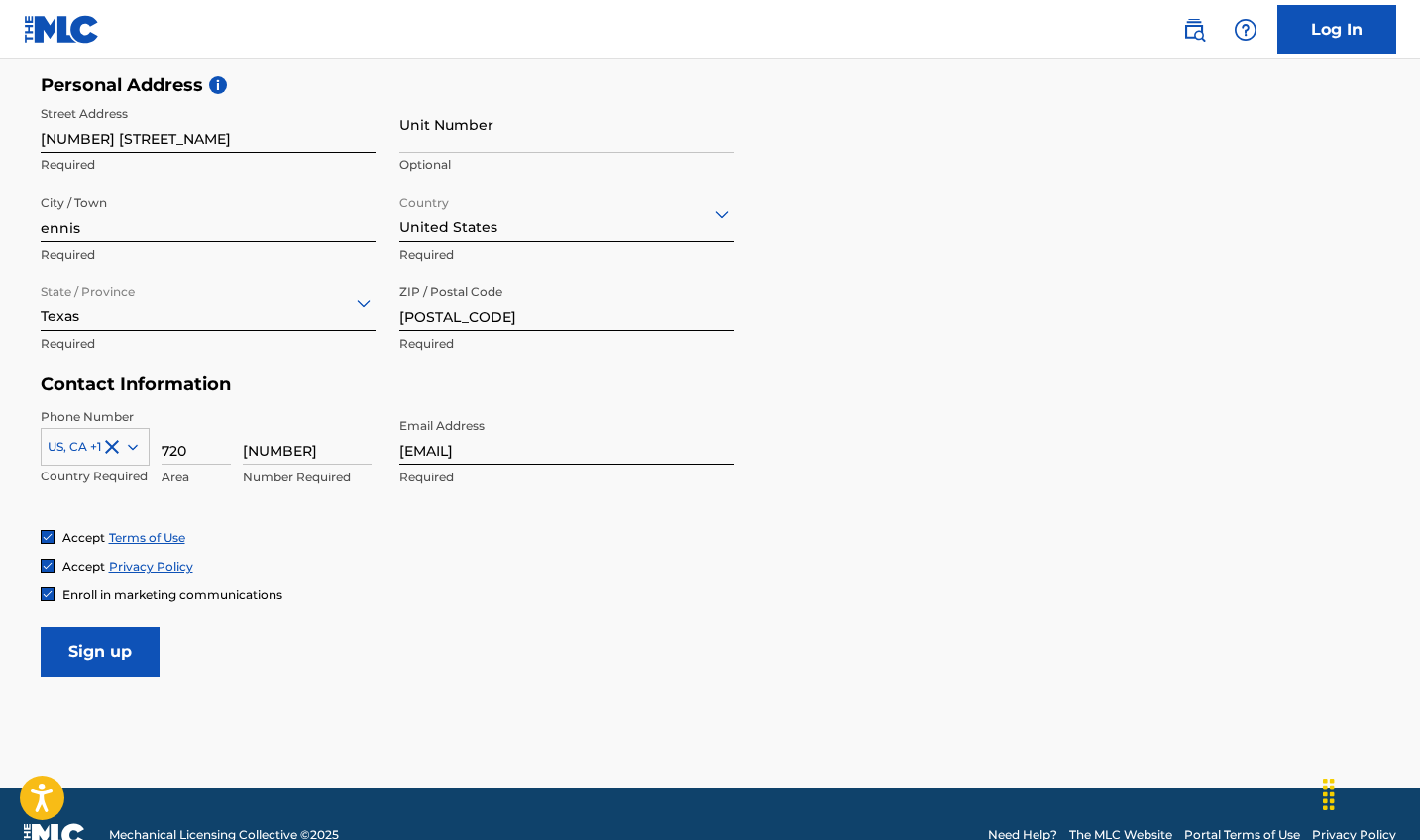scroll, scrollTop: 0, scrollLeft: 0, axis: both 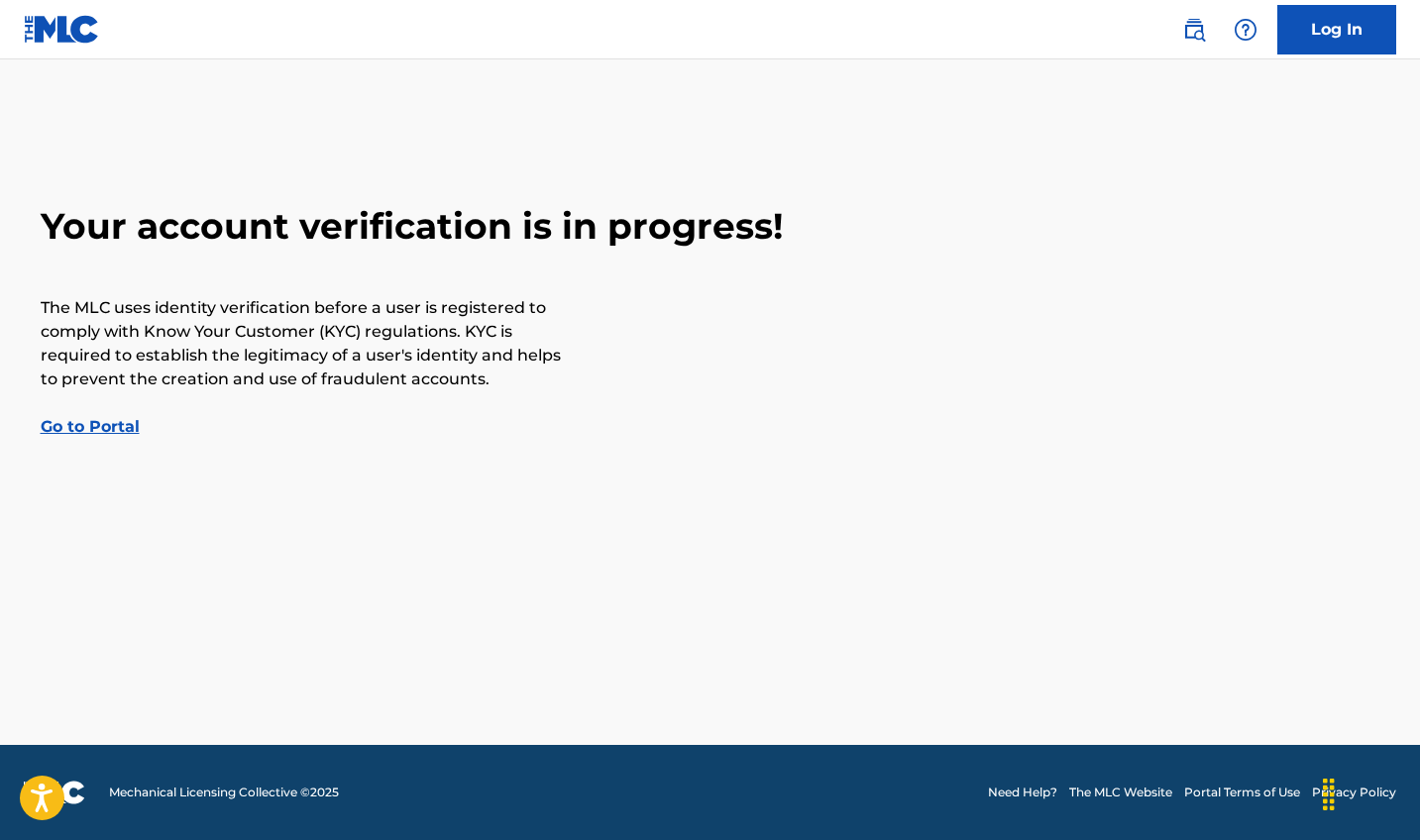 click on "Go to Portal" at bounding box center [90, 426] 